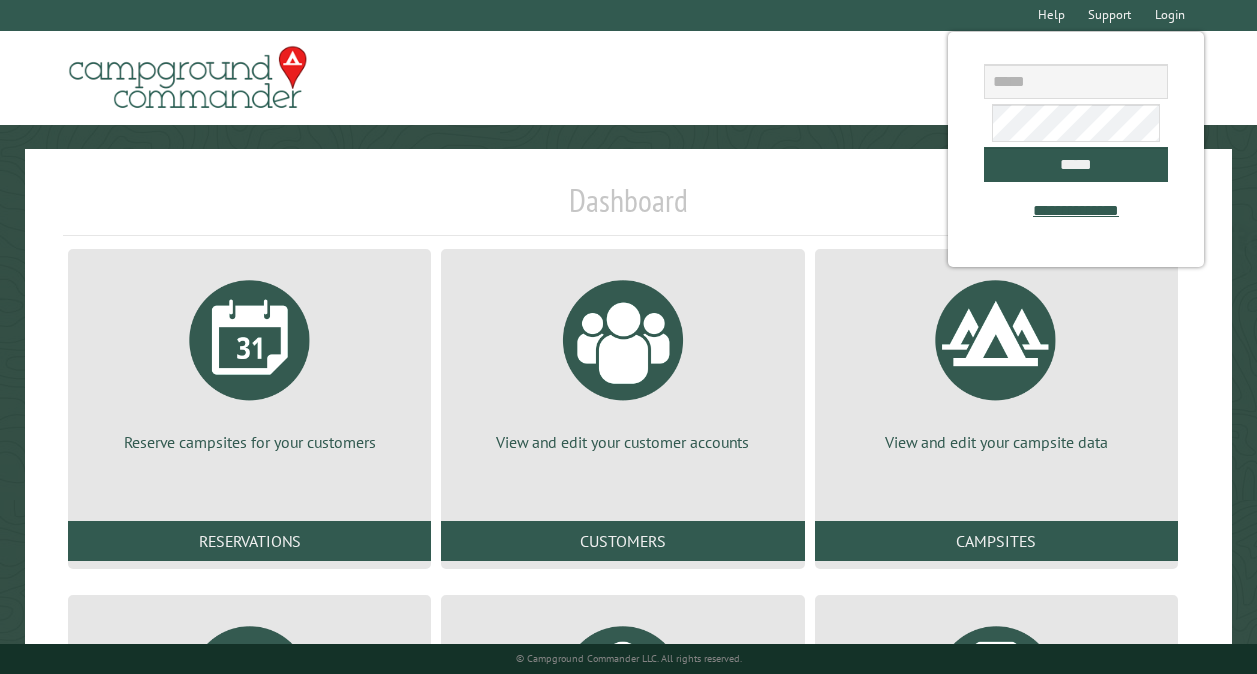 scroll, scrollTop: 0, scrollLeft: 0, axis: both 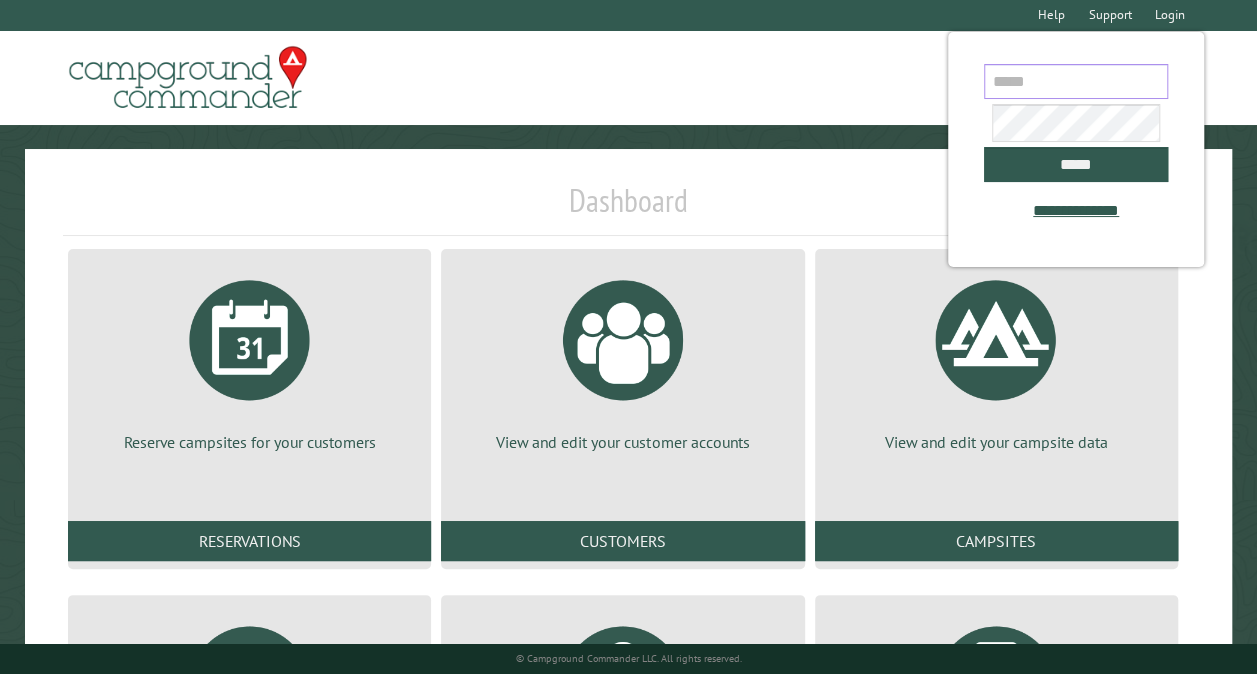 type on "**********" 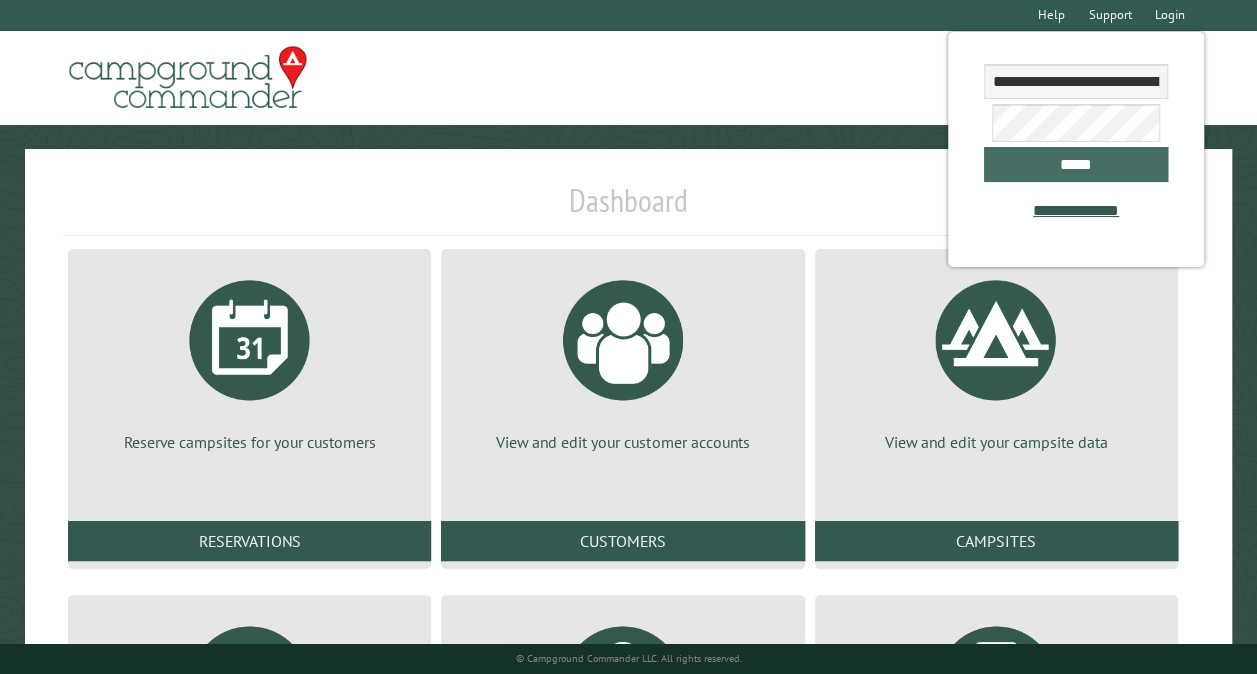 drag, startPoint x: 0, startPoint y: 0, endPoint x: 1058, endPoint y: 158, distance: 1069.7327 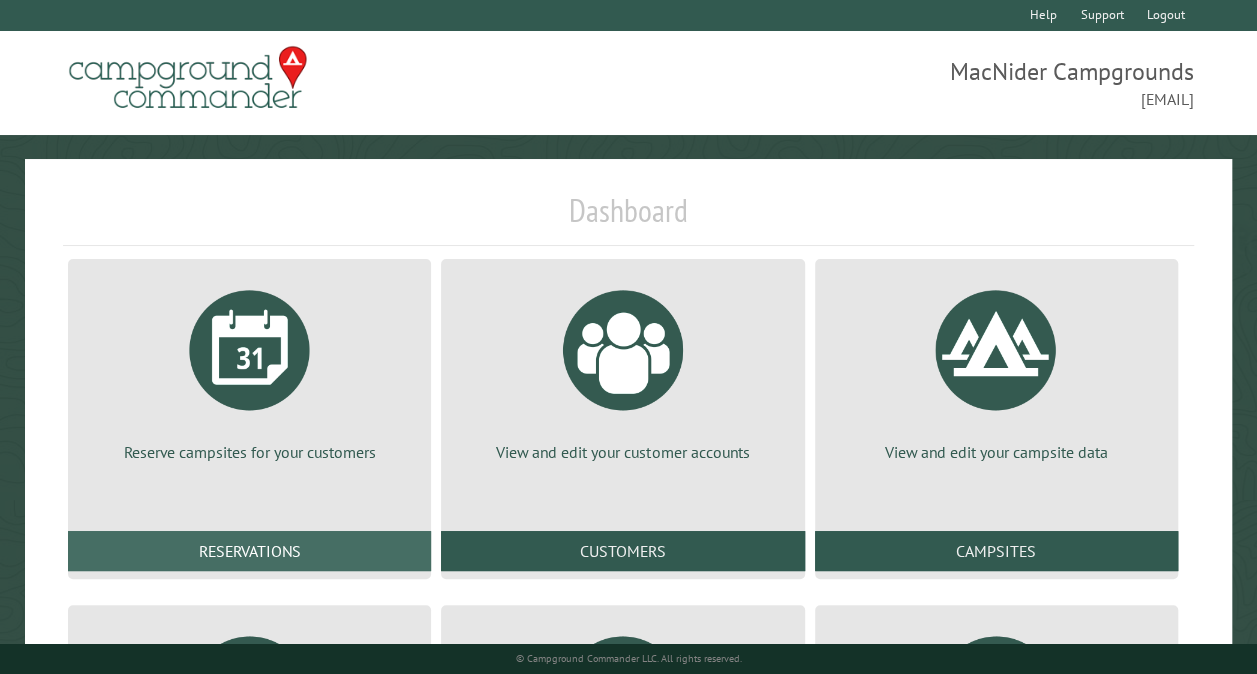 click on "Reservations" at bounding box center (249, 551) 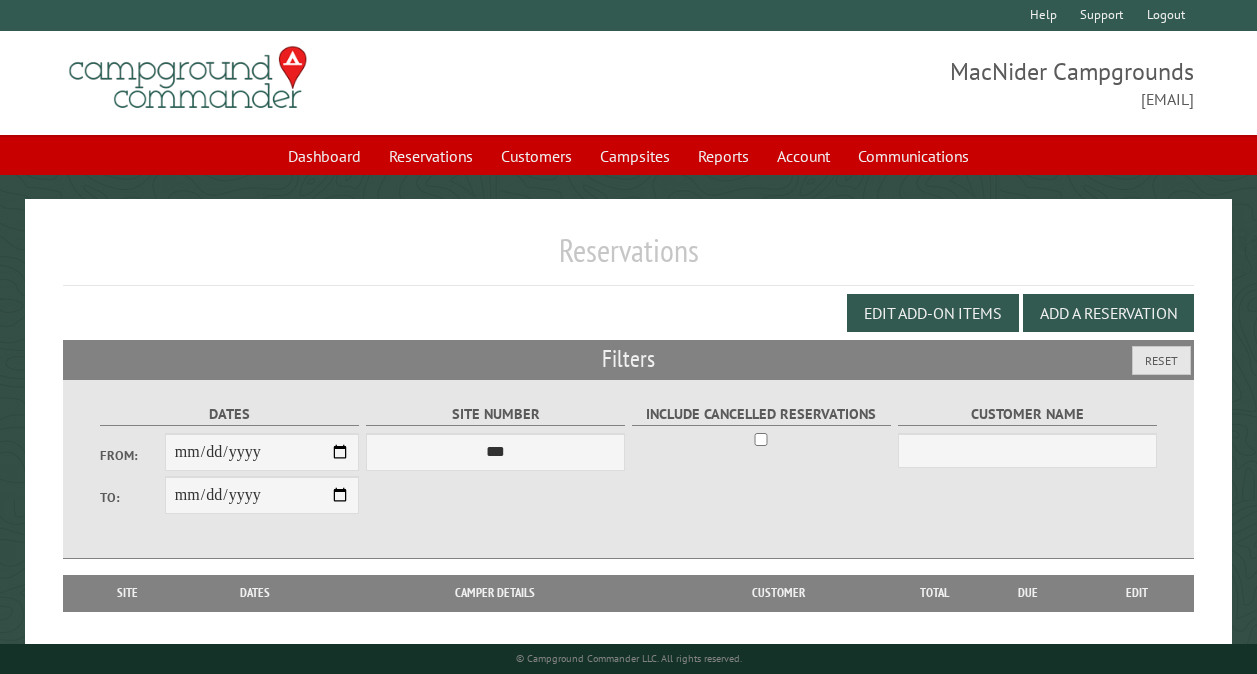 scroll, scrollTop: 0, scrollLeft: 0, axis: both 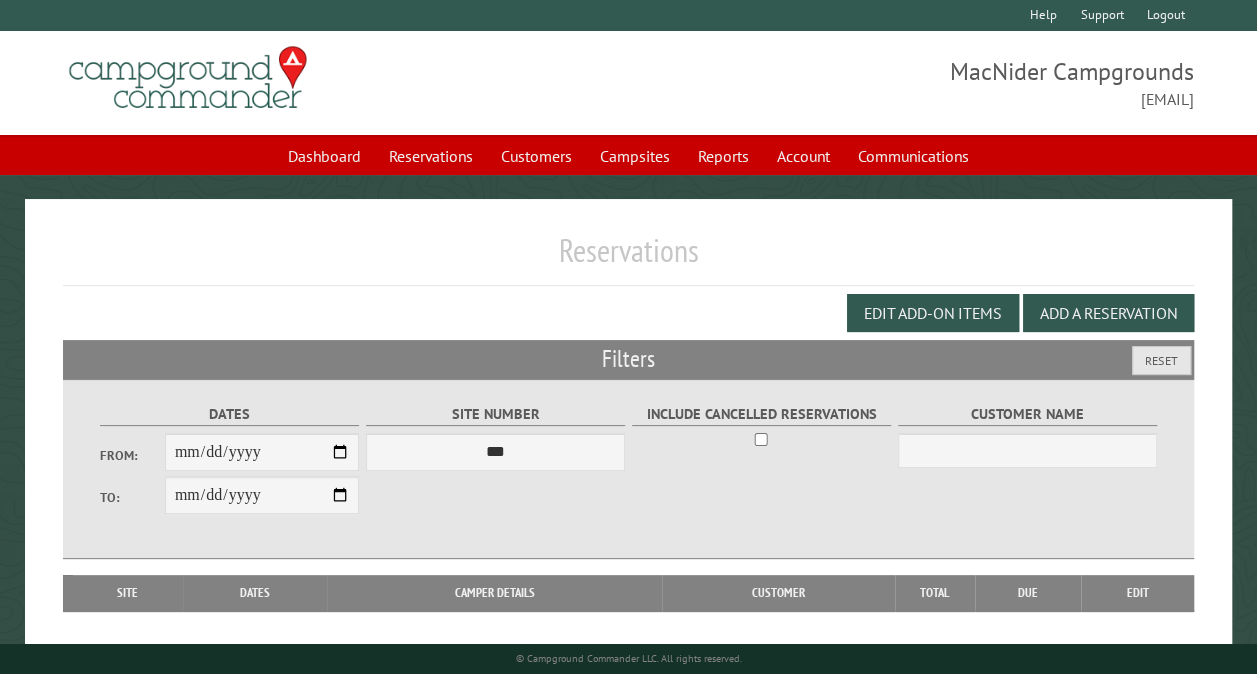 click on "From:" at bounding box center (262, 452) 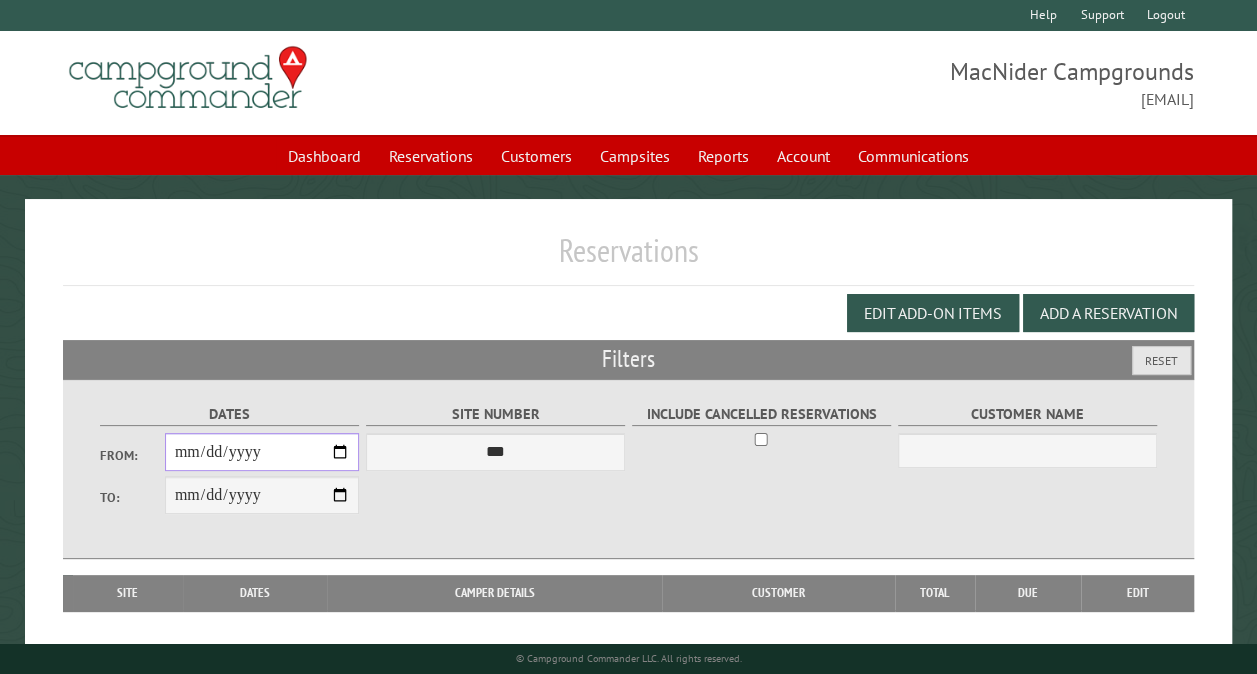 type on "**********" 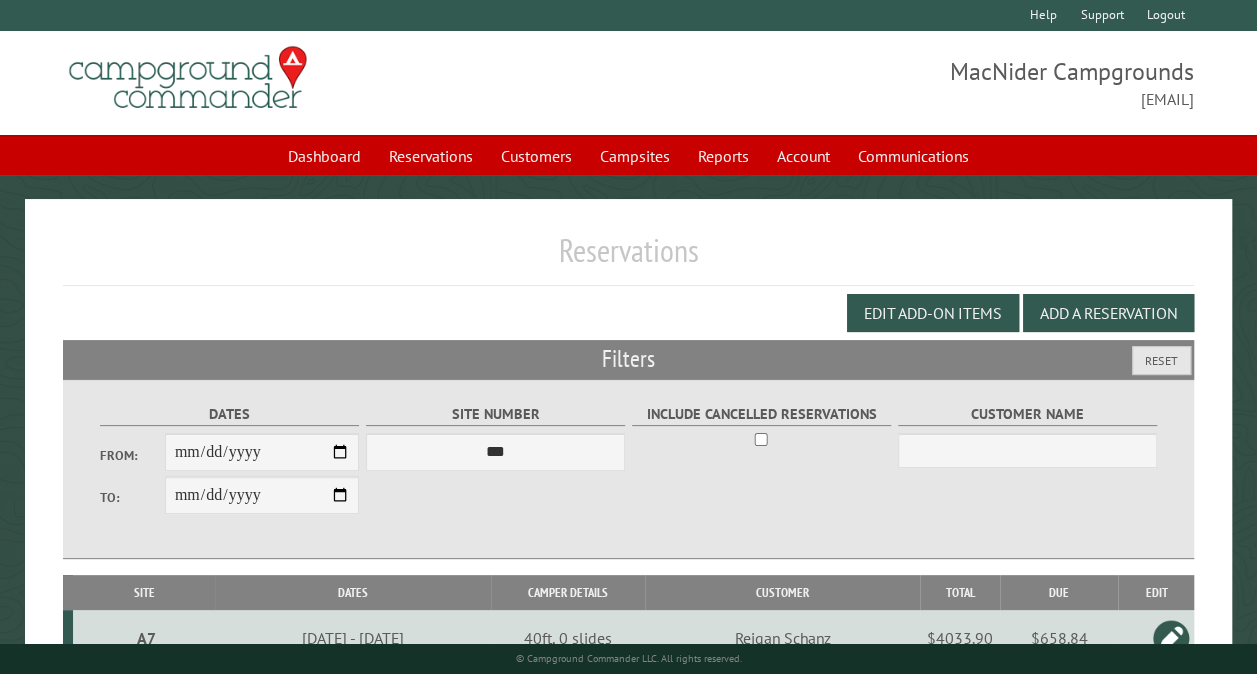 click on "**********" at bounding box center [262, 495] 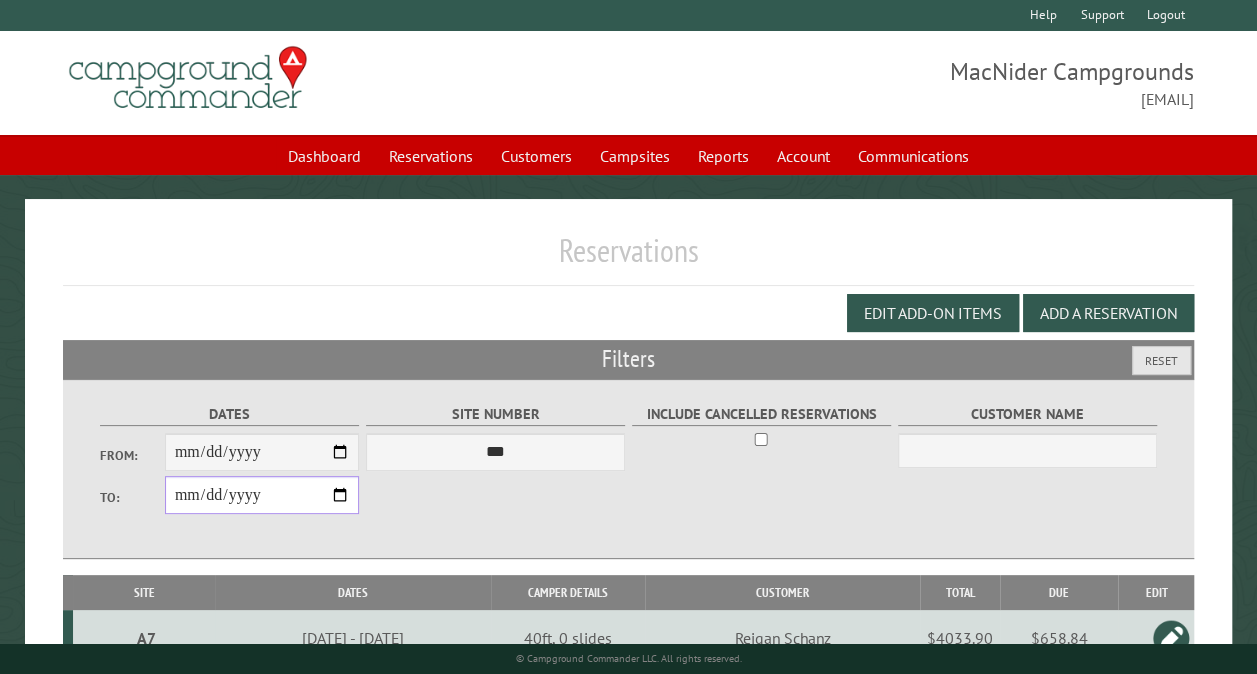 type on "**********" 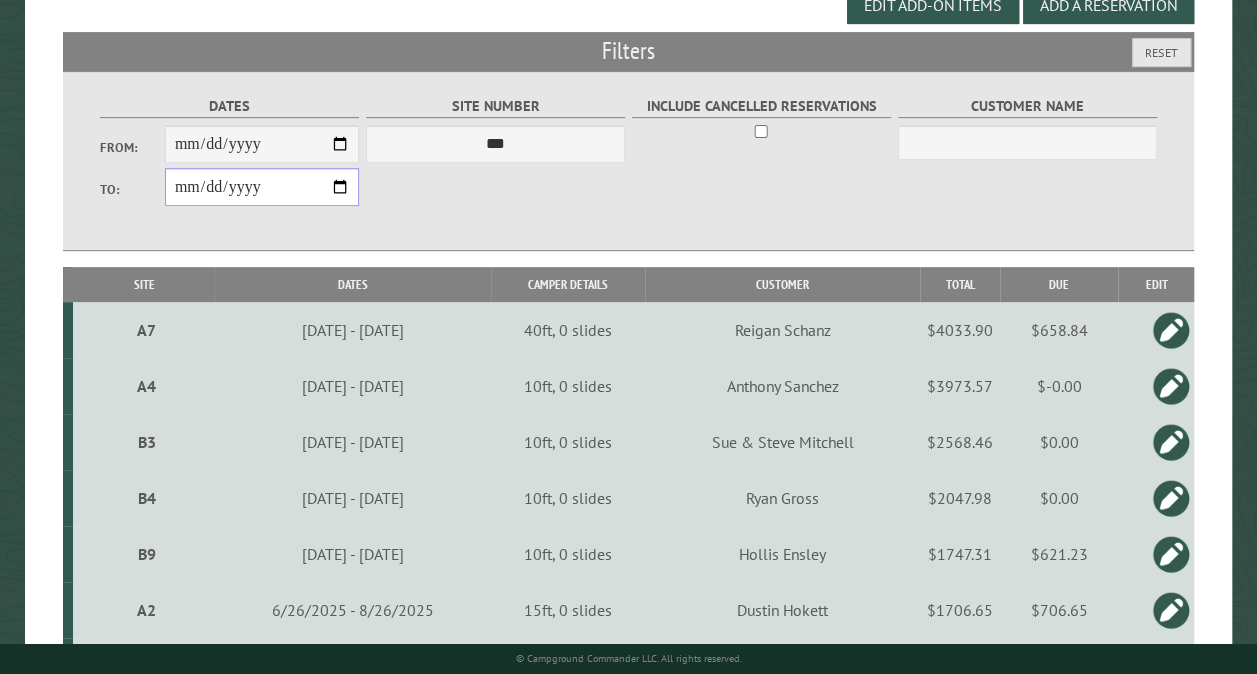 scroll, scrollTop: 320, scrollLeft: 0, axis: vertical 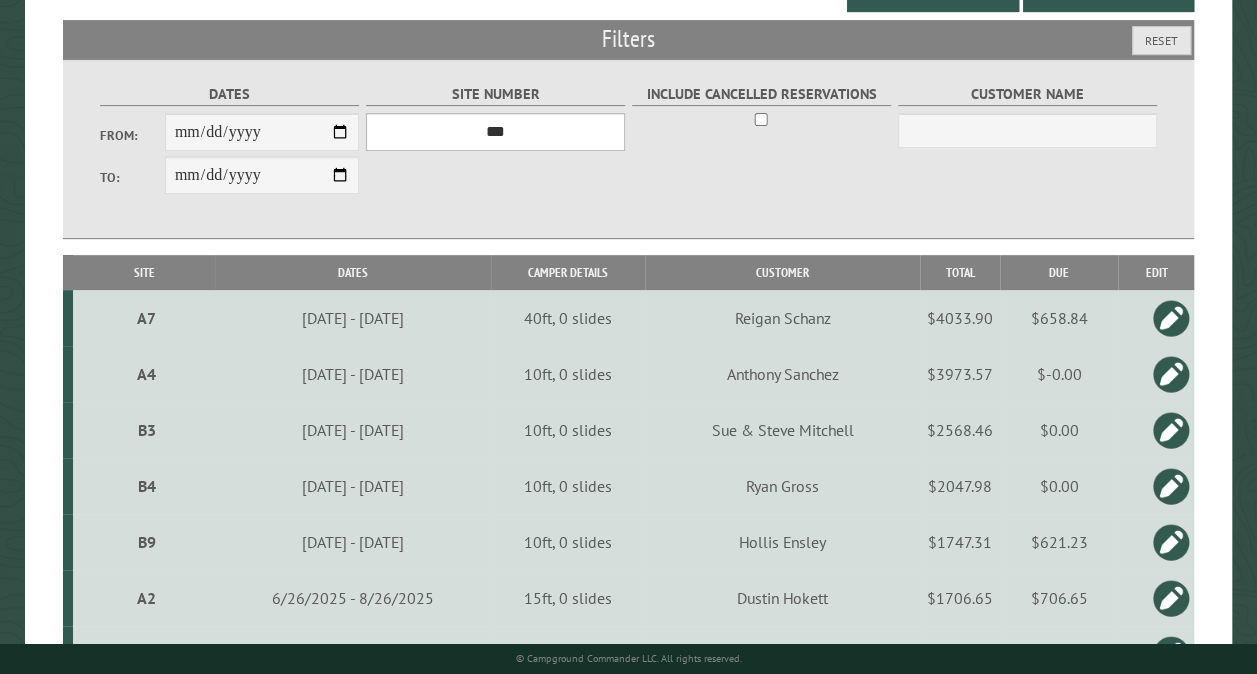 click on "*** ** ** ** ** ** ** ** ** ** *** *** *** *** ** ** ** ** ** ** ** ** ** *** *** ** ** ** ** ** ** ********* ** ** ** ** ** ** ** ** ** *** *** *** *** *** *** ** ** ** ** ** ** ** ** ** *** *** *** *** *** *** ** ** ** ** ** ** ** ** ** ** ** ** ** ** ** ** ** ** ** ** ** ** ** ** *** *** *** *** *** ***" at bounding box center [495, 132] 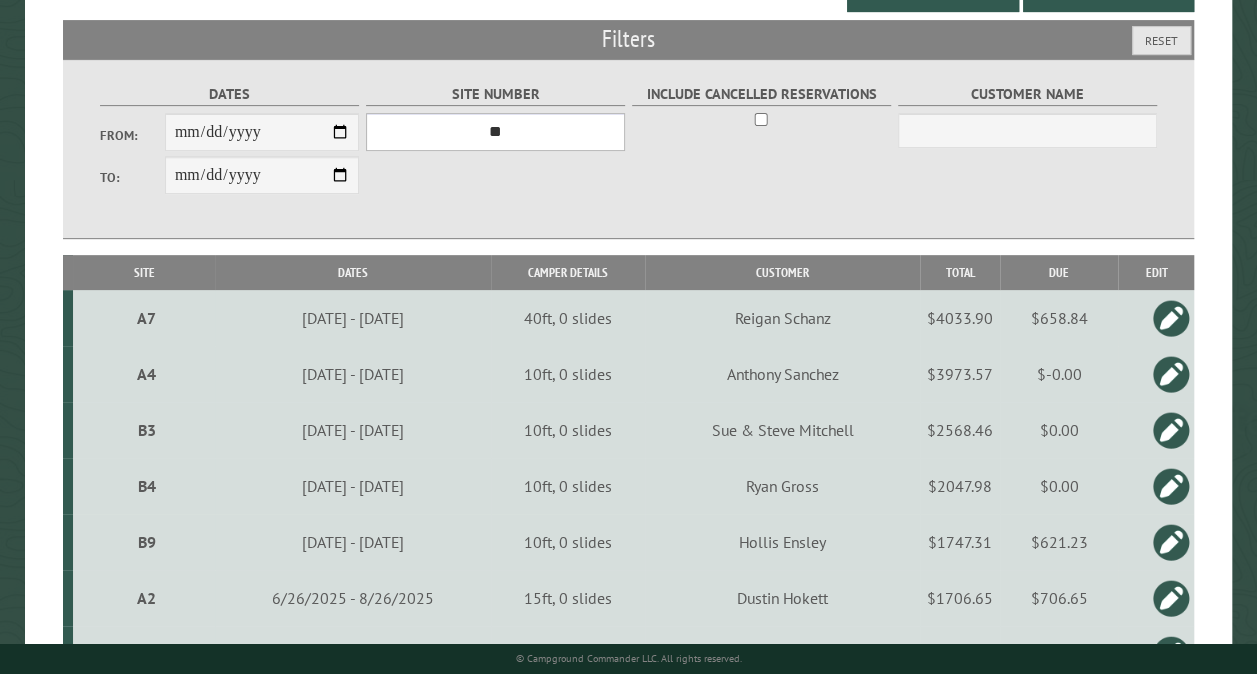click on "*** ** ** ** ** ** ** ** ** ** *** *** *** *** ** ** ** ** ** ** ** ** ** *** *** ** ** ** ** ** ** ********* ** ** ** ** ** ** ** ** ** *** *** *** *** *** *** ** ** ** ** ** ** ** ** ** *** *** *** *** *** *** ** ** ** ** ** ** ** ** ** ** ** ** ** ** ** ** ** ** ** ** ** ** ** ** *** *** *** *** *** ***" at bounding box center (495, 132) 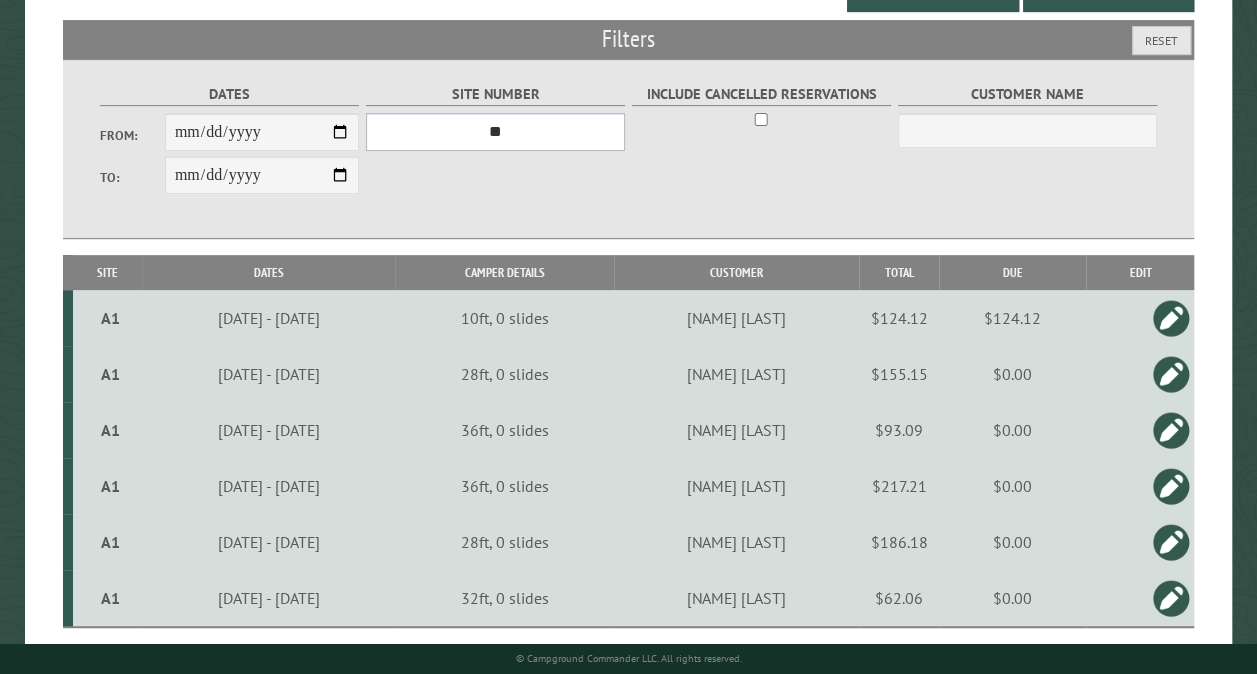 click on "*** ** ** ** ** ** ** ** ** ** *** *** *** *** ** ** ** ** ** ** ** ** ** *** *** ** ** ** ** ** ** ********* ** ** ** ** ** ** ** ** ** *** *** *** *** *** *** ** ** ** ** ** ** ** ** ** *** *** *** *** *** *** ** ** ** ** ** ** ** ** ** ** ** ** ** ** ** ** ** ** ** ** ** ** ** ** *** *** *** *** *** ***" at bounding box center [495, 132] 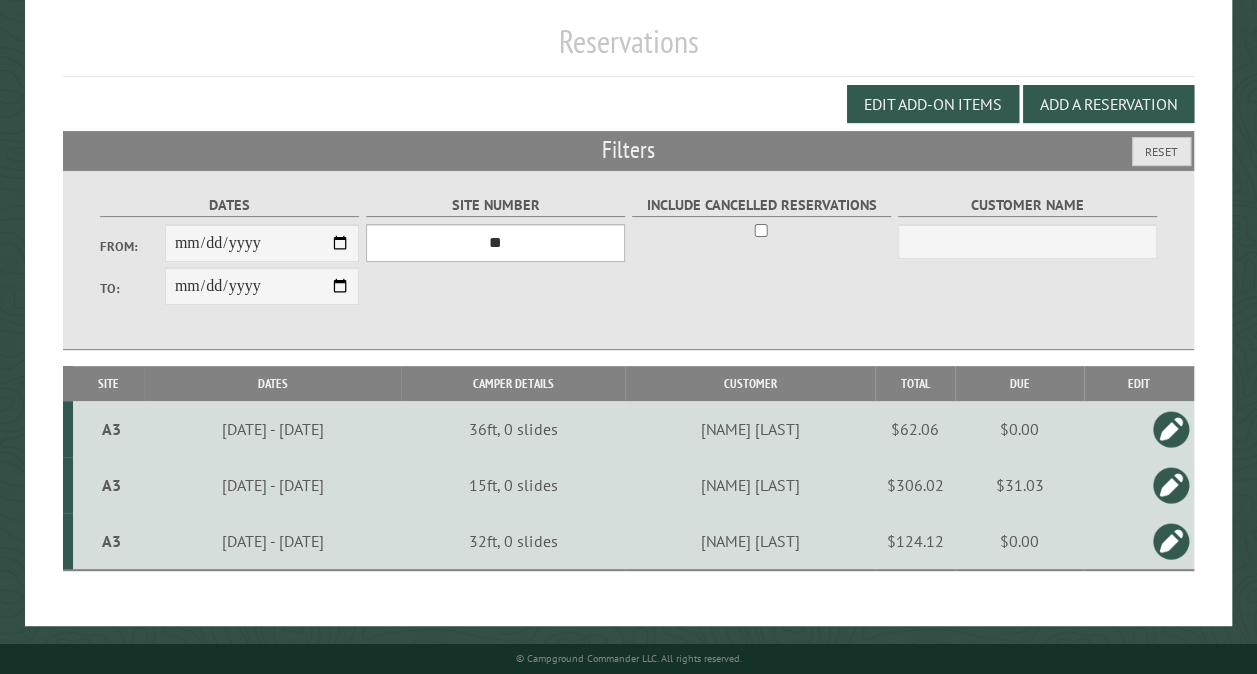 click on "*** ** ** ** ** ** ** ** ** ** *** *** *** *** ** ** ** ** ** ** ** ** ** *** *** ** ** ** ** ** ** ********* ** ** ** ** ** ** ** ** ** *** *** *** *** *** *** ** ** ** ** ** ** ** ** ** *** *** *** *** *** *** ** ** ** ** ** ** ** ** ** ** ** ** ** ** ** ** ** ** ** ** ** ** ** ** *** *** *** *** *** ***" at bounding box center [495, 243] 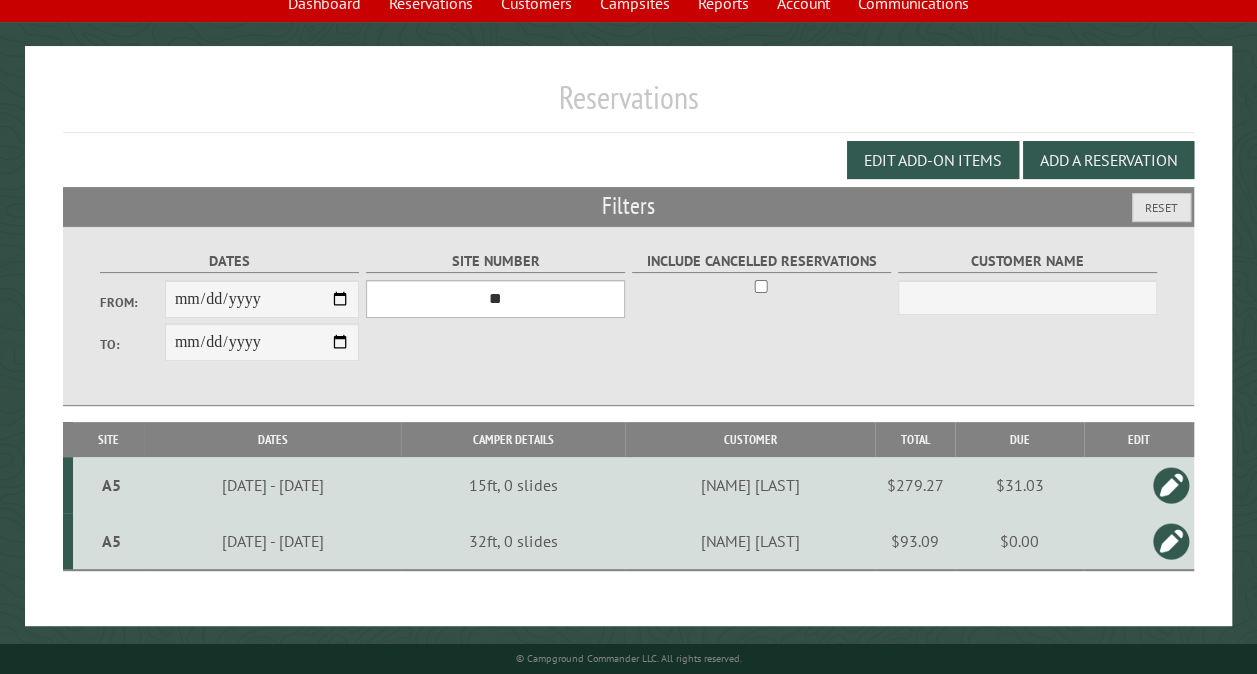click on "*** ** ** ** ** ** ** ** ** ** *** *** *** *** ** ** ** ** ** ** ** ** ** *** *** ** ** ** ** ** ** ********* ** ** ** ** ** ** ** ** ** *** *** *** *** *** *** ** ** ** ** ** ** ** ** ** *** *** *** *** *** *** ** ** ** ** ** ** ** ** ** ** ** ** ** ** ** ** ** ** ** ** ** ** ** ** *** *** *** *** *** ***" at bounding box center [495, 299] 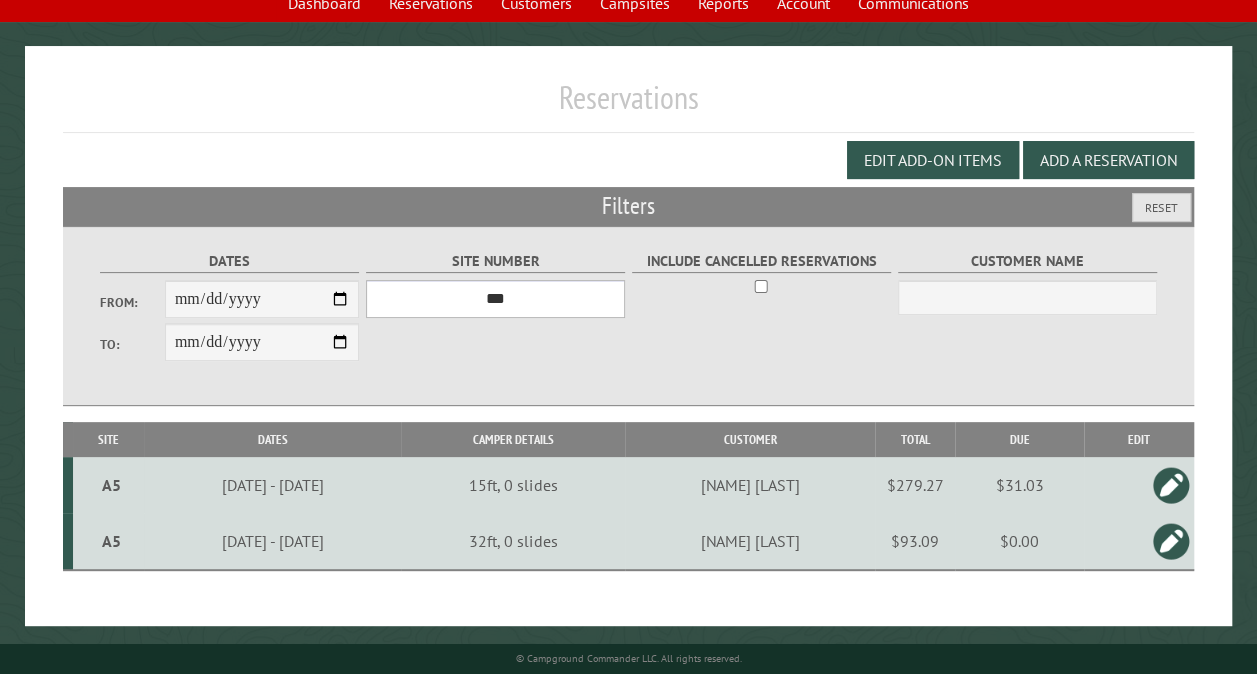 click on "*** ** ** ** ** ** ** ** ** ** *** *** *** *** ** ** ** ** ** ** ** ** ** *** *** ** ** ** ** ** ** ********* ** ** ** ** ** ** ** ** ** *** *** *** *** *** *** ** ** ** ** ** ** ** ** ** *** *** *** *** *** *** ** ** ** ** ** ** ** ** ** ** ** ** ** ** ** ** ** ** ** ** ** ** ** ** *** *** *** *** *** ***" at bounding box center (495, 299) 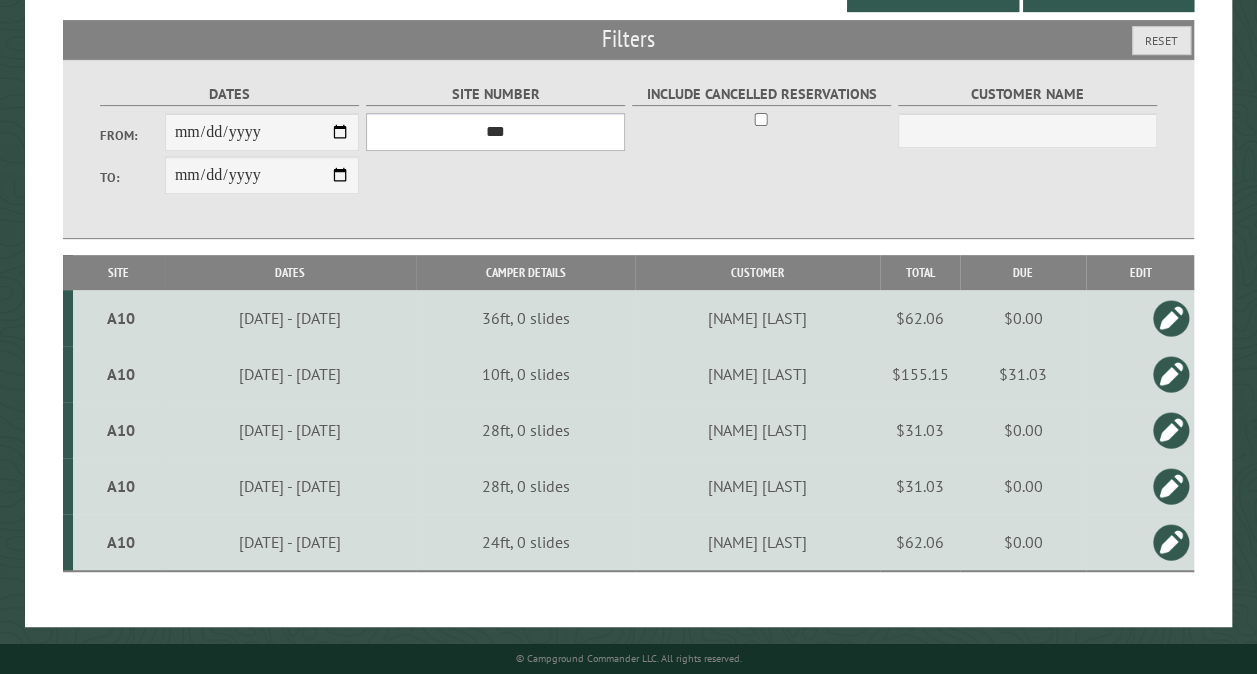 click on "*** ** ** ** ** ** ** ** ** ** *** *** *** *** ** ** ** ** ** ** ** ** ** *** *** ** ** ** ** ** ** ********* ** ** ** ** ** ** ** ** ** *** *** *** *** *** *** ** ** ** ** ** ** ** ** ** *** *** *** *** *** *** ** ** ** ** ** ** ** ** ** ** ** ** ** ** ** ** ** ** ** ** ** ** ** ** *** *** *** *** *** ***" at bounding box center [495, 132] 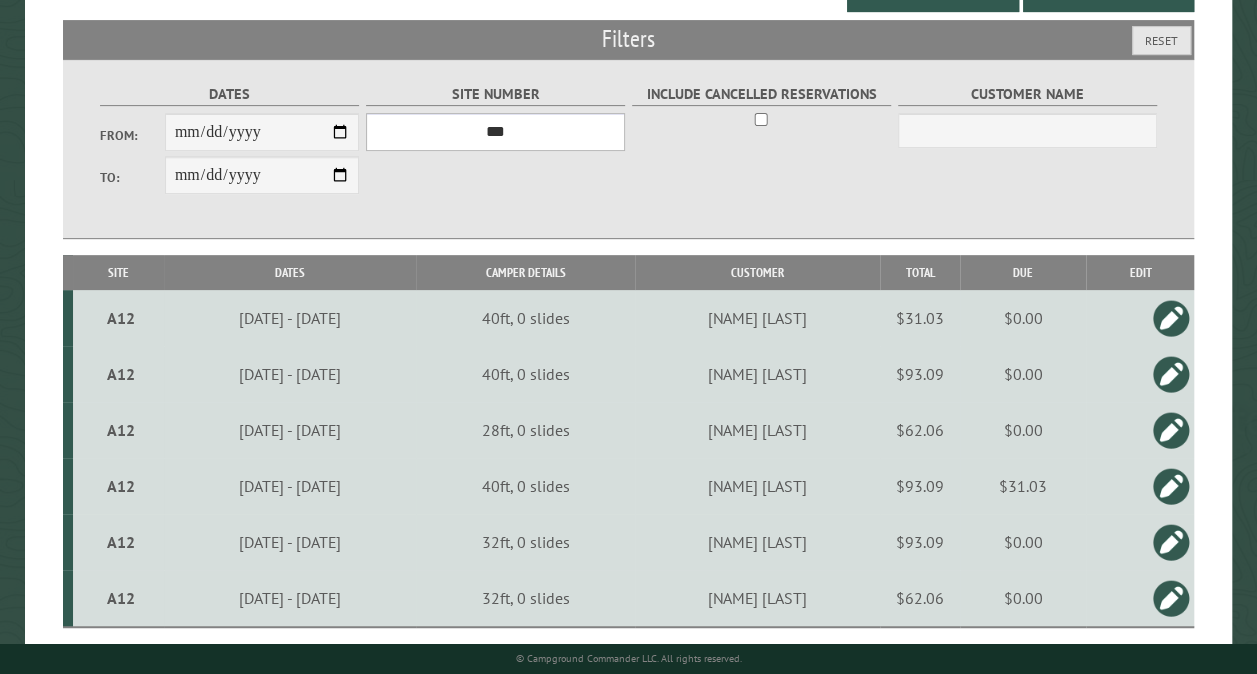 click on "*** ** ** ** ** ** ** ** ** ** *** *** *** *** ** ** ** ** ** ** ** ** ** *** *** ** ** ** ** ** ** ********* ** ** ** ** ** ** ** ** ** *** *** *** *** *** *** ** ** ** ** ** ** ** ** ** *** *** *** *** *** *** ** ** ** ** ** ** ** ** ** ** ** ** ** ** ** ** ** ** ** ** ** ** ** ** *** *** *** *** *** ***" at bounding box center [495, 132] 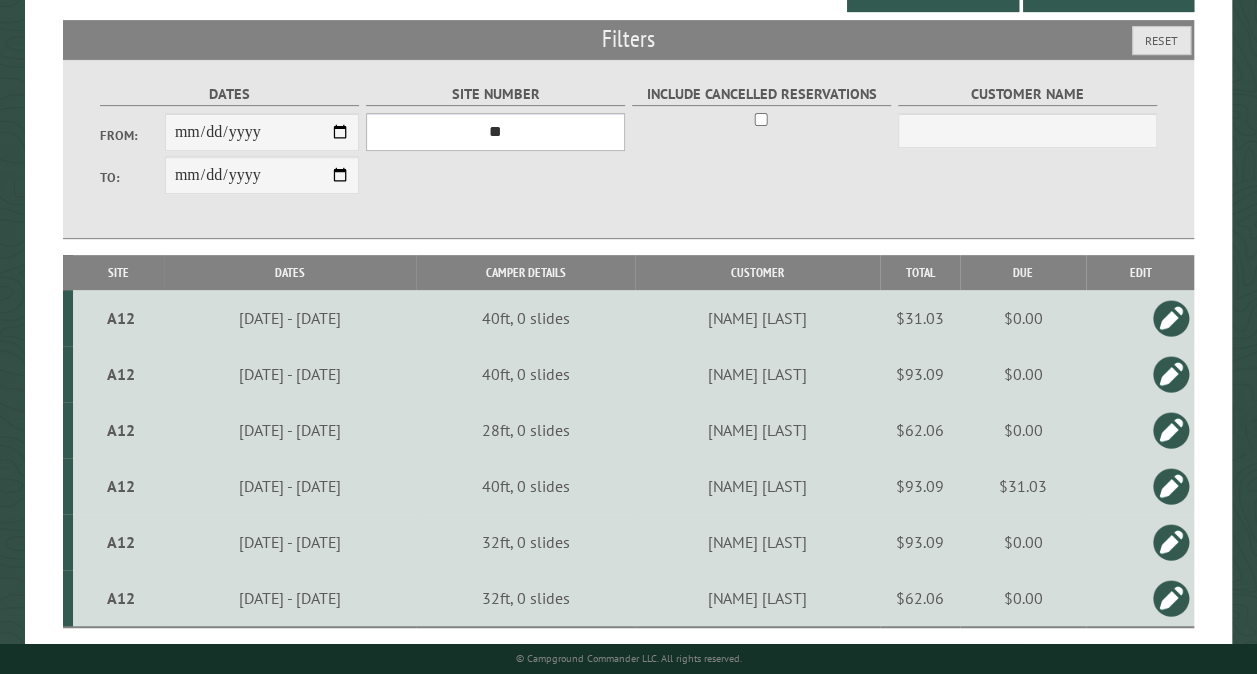 click on "*** ** ** ** ** ** ** ** ** ** *** *** *** *** ** ** ** ** ** ** ** ** ** *** *** ** ** ** ** ** ** ********* ** ** ** ** ** ** ** ** ** *** *** *** *** *** *** ** ** ** ** ** ** ** ** ** *** *** *** *** *** *** ** ** ** ** ** ** ** ** ** ** ** ** ** ** ** ** ** ** ** ** ** ** ** ** *** *** *** *** *** ***" at bounding box center (495, 132) 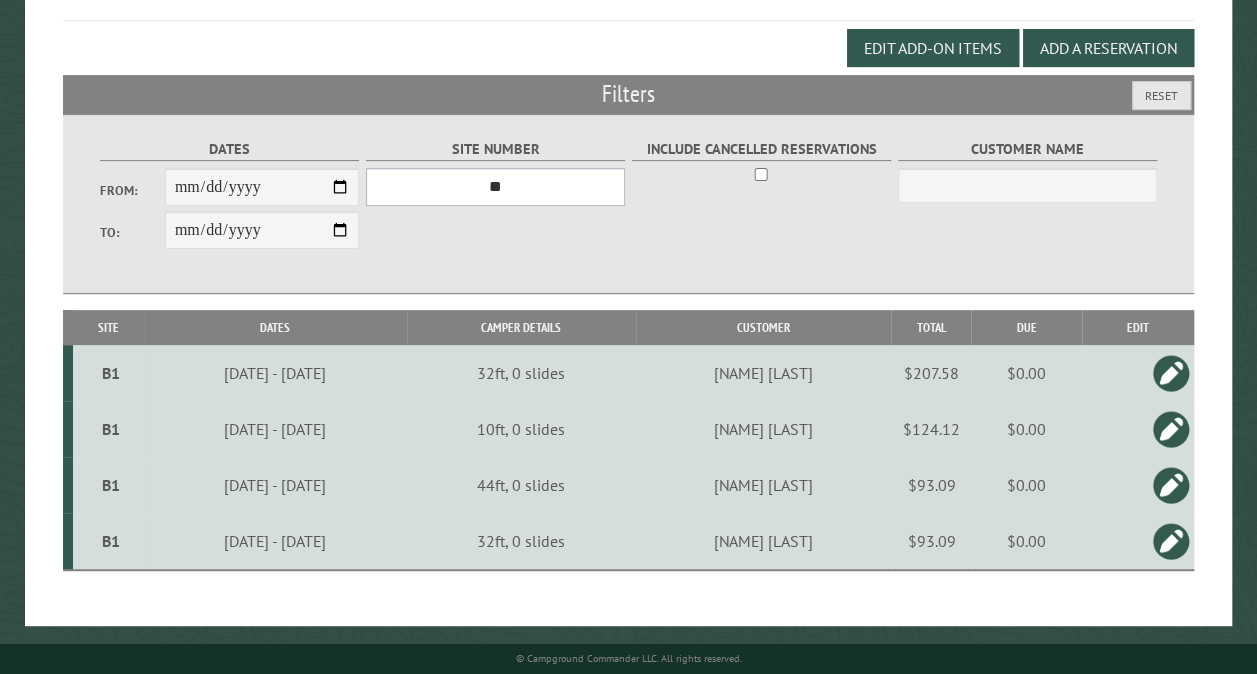 click on "*** ** ** ** ** ** ** ** ** ** *** *** *** *** ** ** ** ** ** ** ** ** ** *** *** ** ** ** ** ** ** ********* ** ** ** ** ** ** ** ** ** *** *** *** *** *** *** ** ** ** ** ** ** ** ** ** *** *** *** *** *** *** ** ** ** ** ** ** ** ** ** ** ** ** ** ** ** ** ** ** ** ** ** ** ** ** *** *** *** *** *** ***" at bounding box center (495, 187) 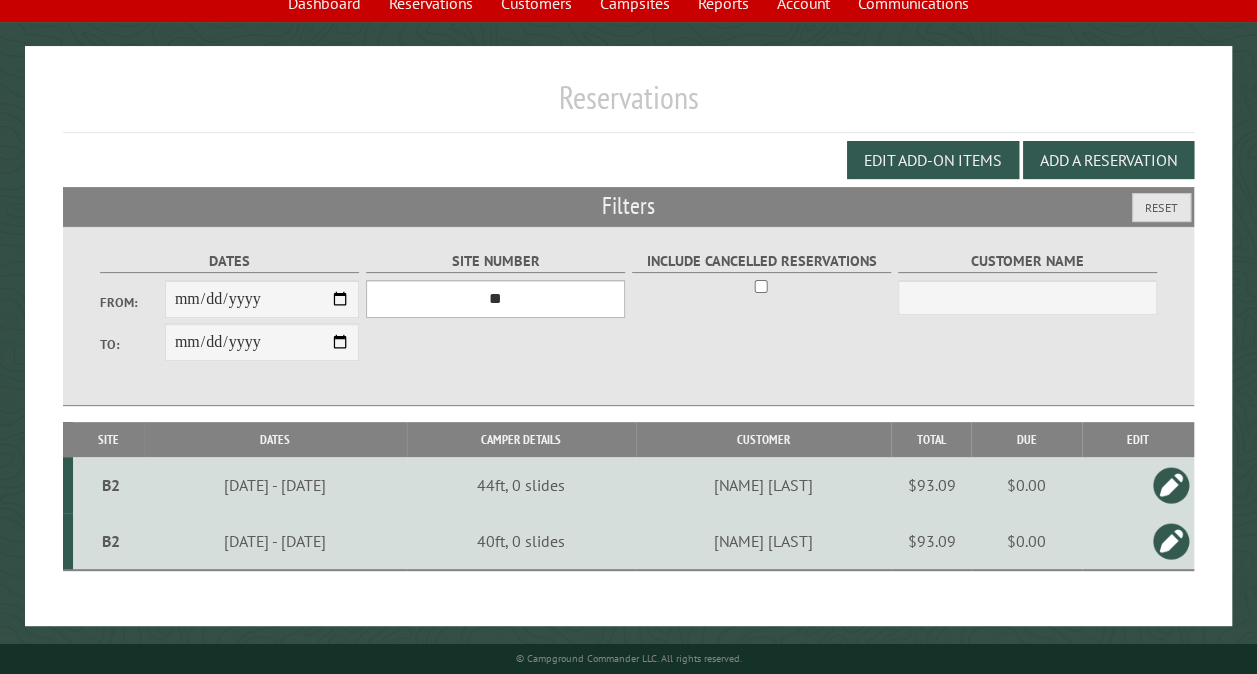 scroll, scrollTop: 155, scrollLeft: 0, axis: vertical 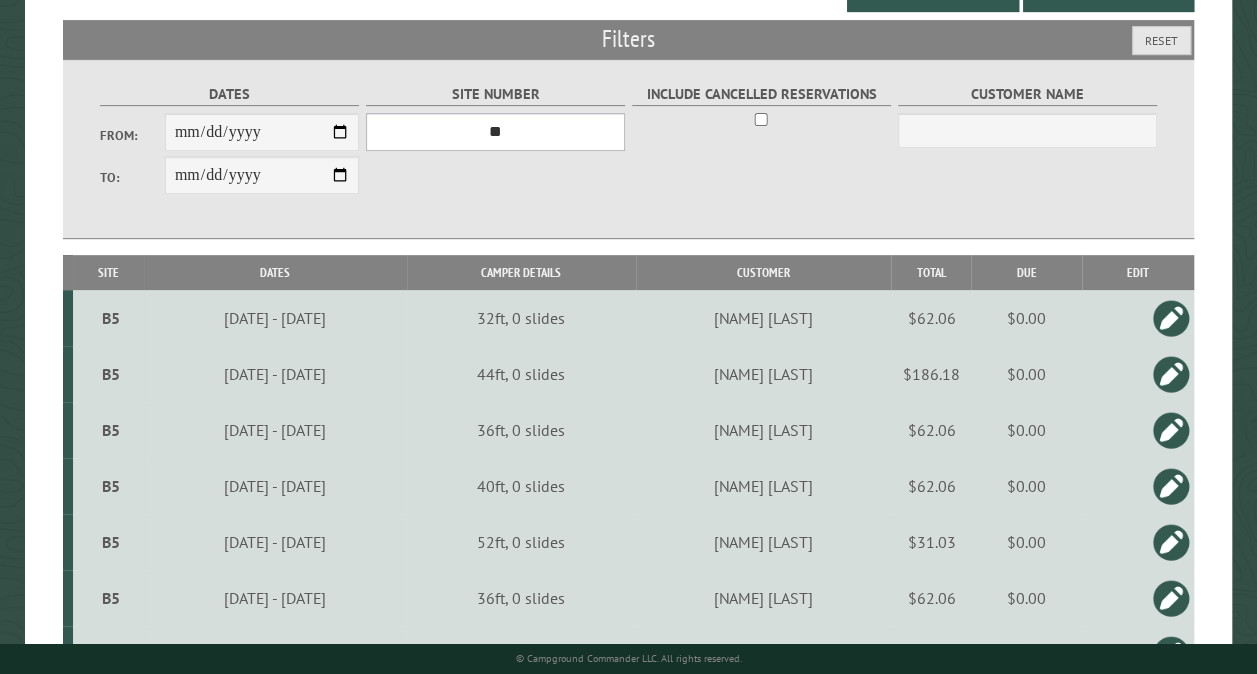 click on "*** ** ** ** ** ** ** ** ** ** *** *** *** *** ** ** ** ** ** ** ** ** ** *** *** ** ** ** ** ** ** ********* ** ** ** ** ** ** ** ** ** *** *** *** *** *** *** ** ** ** ** ** ** ** ** ** *** *** *** *** *** *** ** ** ** ** ** ** ** ** ** ** ** ** ** ** ** ** ** ** ** ** ** ** ** ** *** *** *** *** *** ***" at bounding box center (495, 132) 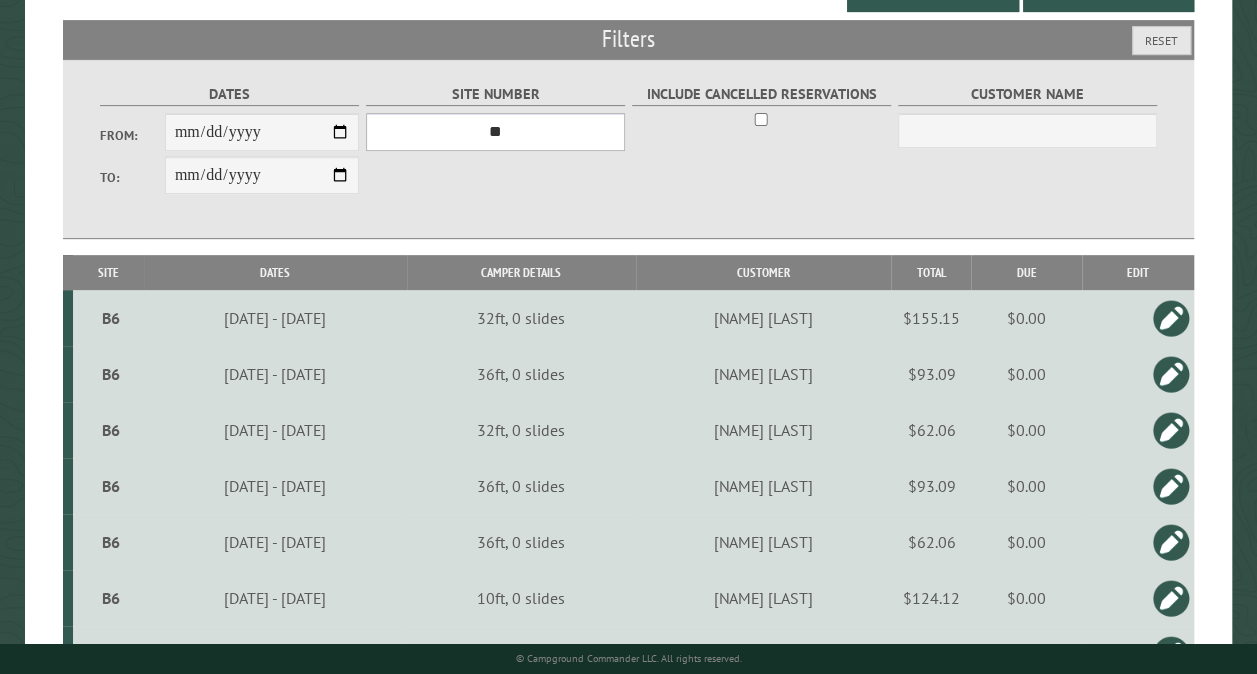 click on "*** ** ** ** ** ** ** ** ** ** *** *** *** *** ** ** ** ** ** ** ** ** ** *** *** ** ** ** ** ** ** ********* ** ** ** ** ** ** ** ** ** *** *** *** *** *** *** ** ** ** ** ** ** ** ** ** *** *** *** *** *** *** ** ** ** ** ** ** ** ** ** ** ** ** ** ** ** ** ** ** ** ** ** ** ** ** *** *** *** *** *** ***" at bounding box center (495, 132) 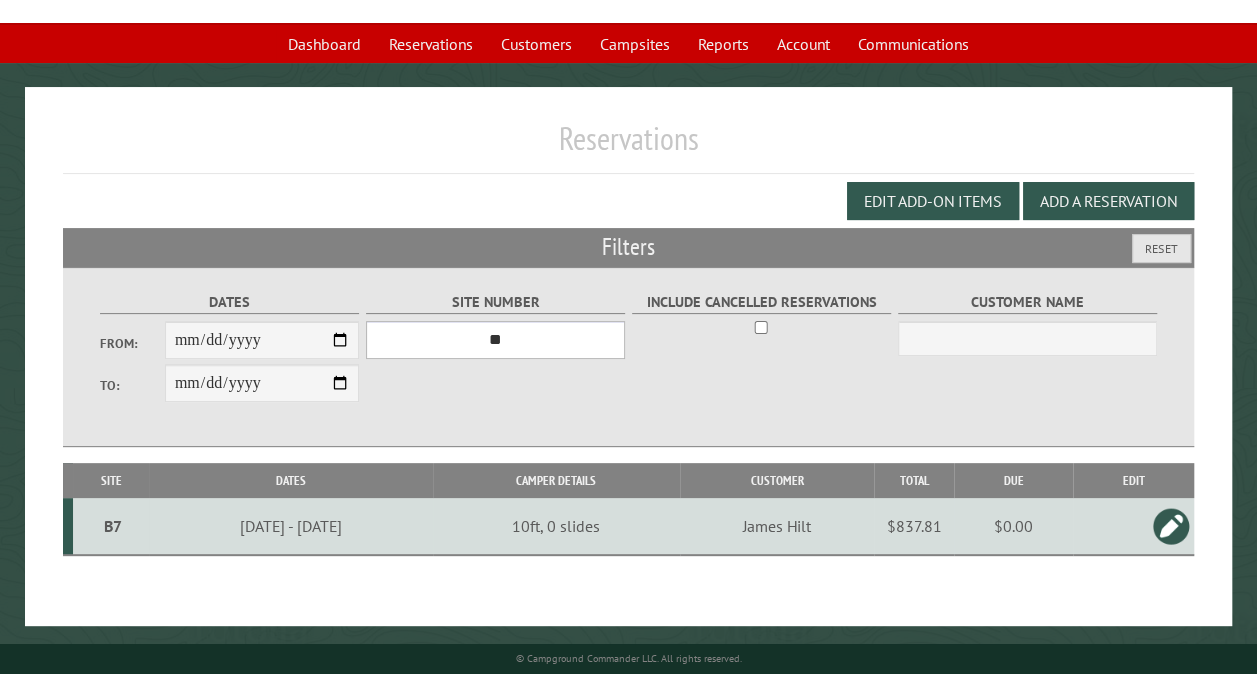 click on "*** ** ** ** ** ** ** ** ** ** *** *** *** *** ** ** ** ** ** ** ** ** ** *** *** ** ** ** ** ** ** ********* ** ** ** ** ** ** ** ** ** *** *** *** *** *** *** ** ** ** ** ** ** ** ** ** *** *** *** *** *** *** ** ** ** ** ** ** ** ** ** ** ** ** ** ** ** ** ** ** ** ** ** ** ** ** *** *** *** *** *** ***" at bounding box center (495, 340) 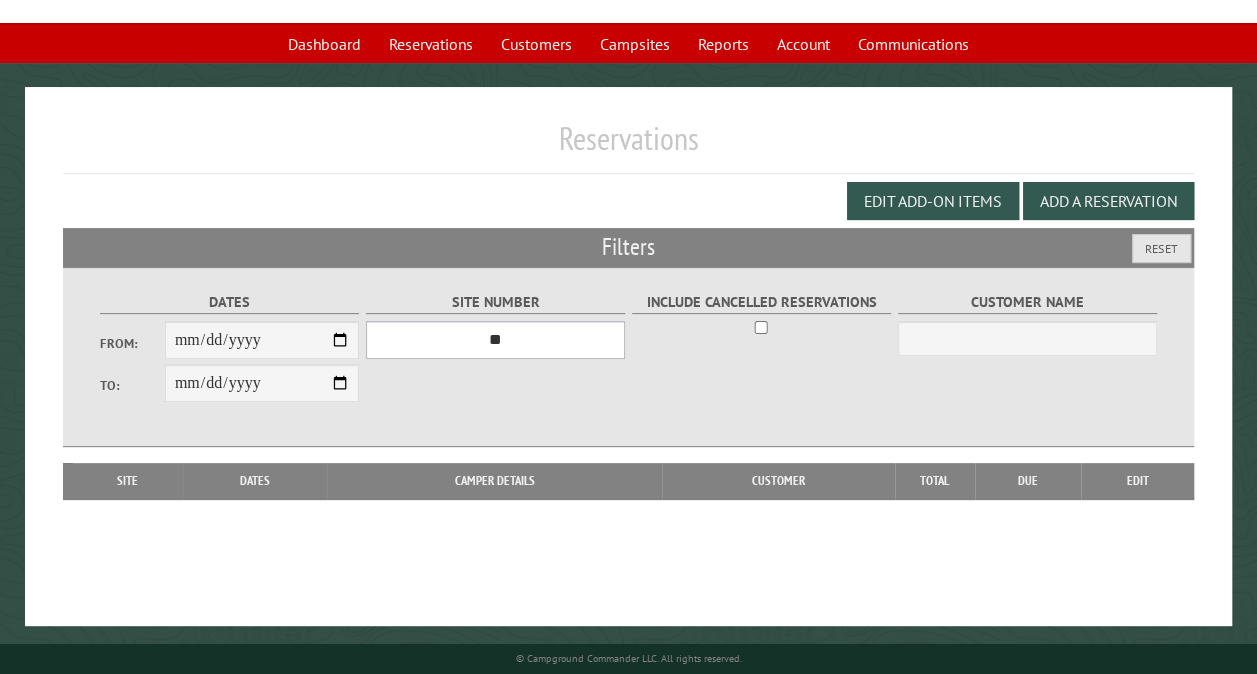 click on "*** ** ** ** ** ** ** ** ** ** *** *** *** *** ** ** ** ** ** ** ** ** ** *** *** ** ** ** ** ** ** ********* ** ** ** ** ** ** ** ** ** *** *** *** *** *** *** ** ** ** ** ** ** ** ** ** *** *** *** *** *** *** ** ** ** ** ** ** ** ** ** ** ** ** ** ** ** ** ** ** ** ** ** ** ** ** *** *** *** *** *** ***" at bounding box center [495, 340] 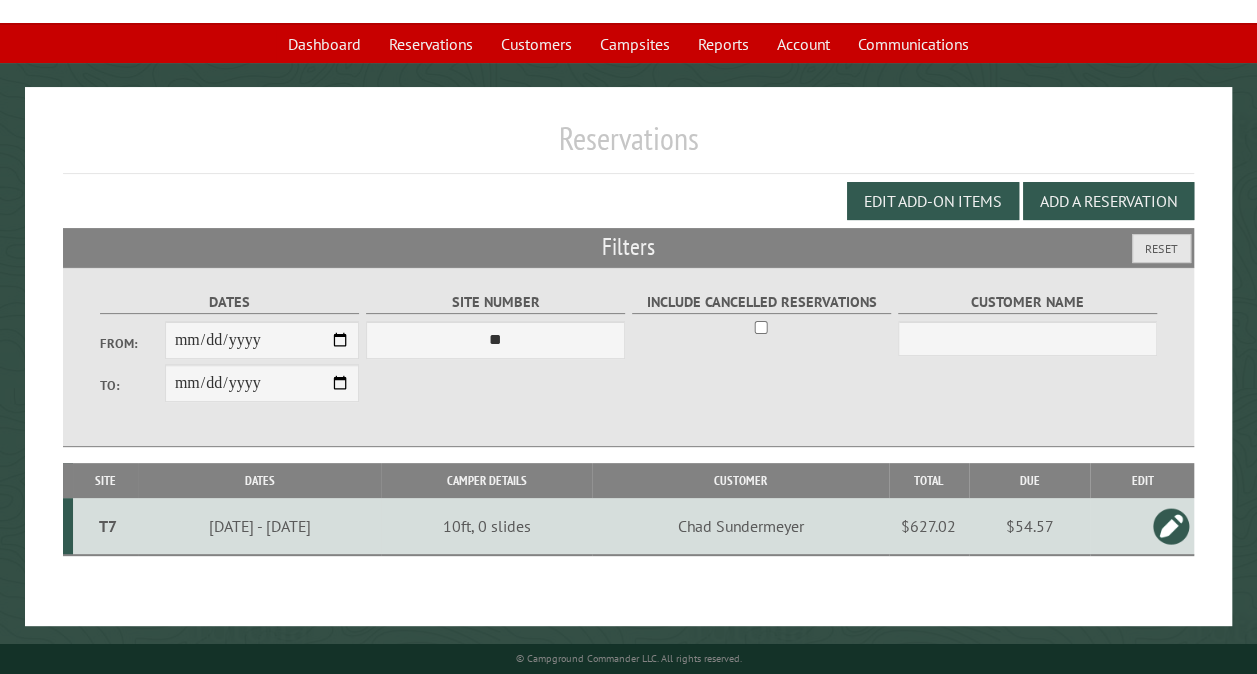 click at bounding box center [1171, 526] 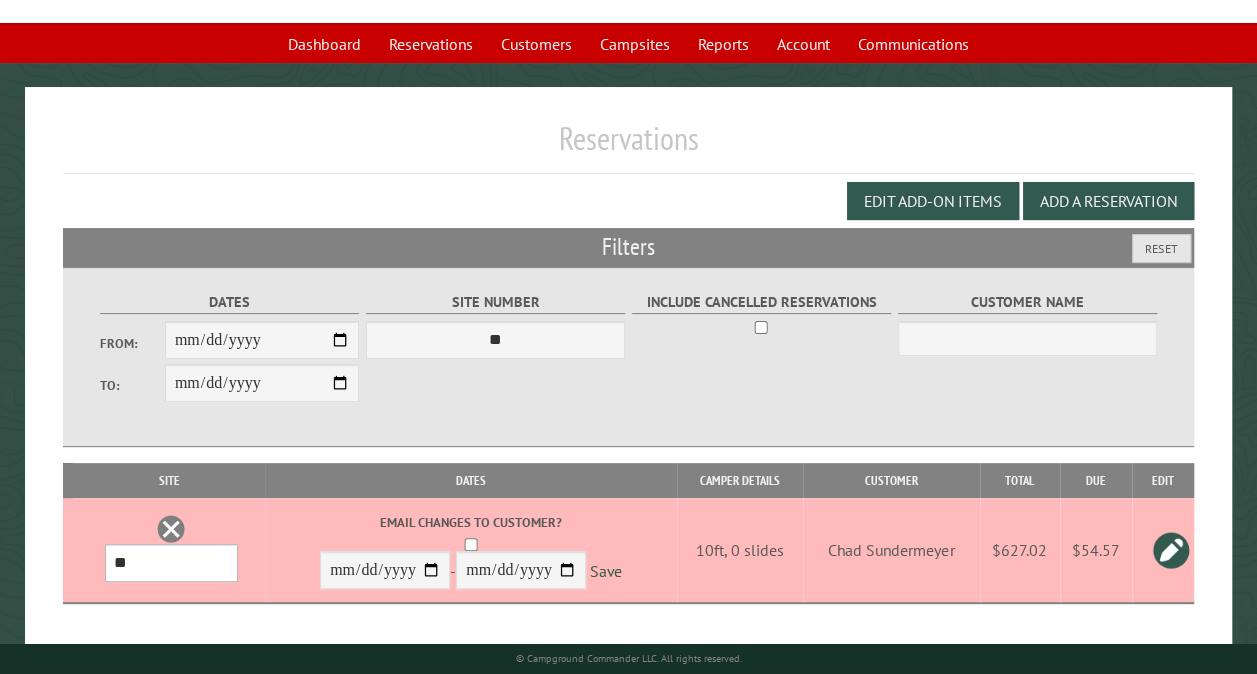 click on "*** ** ** ** ** ** ** ** ** ** *** *** *** *** ** ** ** ** ** ** ** ** ** *** *** ** ** ** ** ** ** ********* ** ** ** ** ** ** ** ** ** *** *** *** *** *** *** ** ** ** ** ** ** ** ** ** *** *** *** *** *** *** ** ** ** ** ** ** ** ** ** ** ** ** ** ** ** ** ** ** ** ** ** ** ** ** *** *** *** *** *** ***" at bounding box center [171, 563] 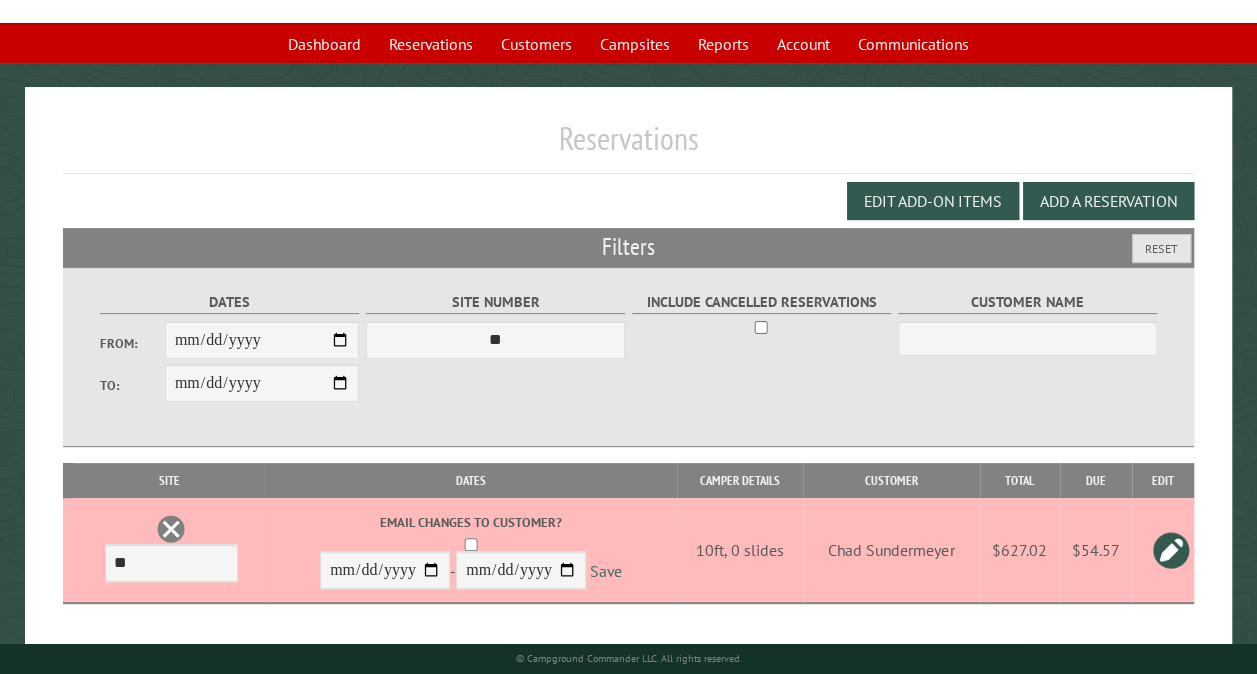 click on "Save" at bounding box center (606, 571) 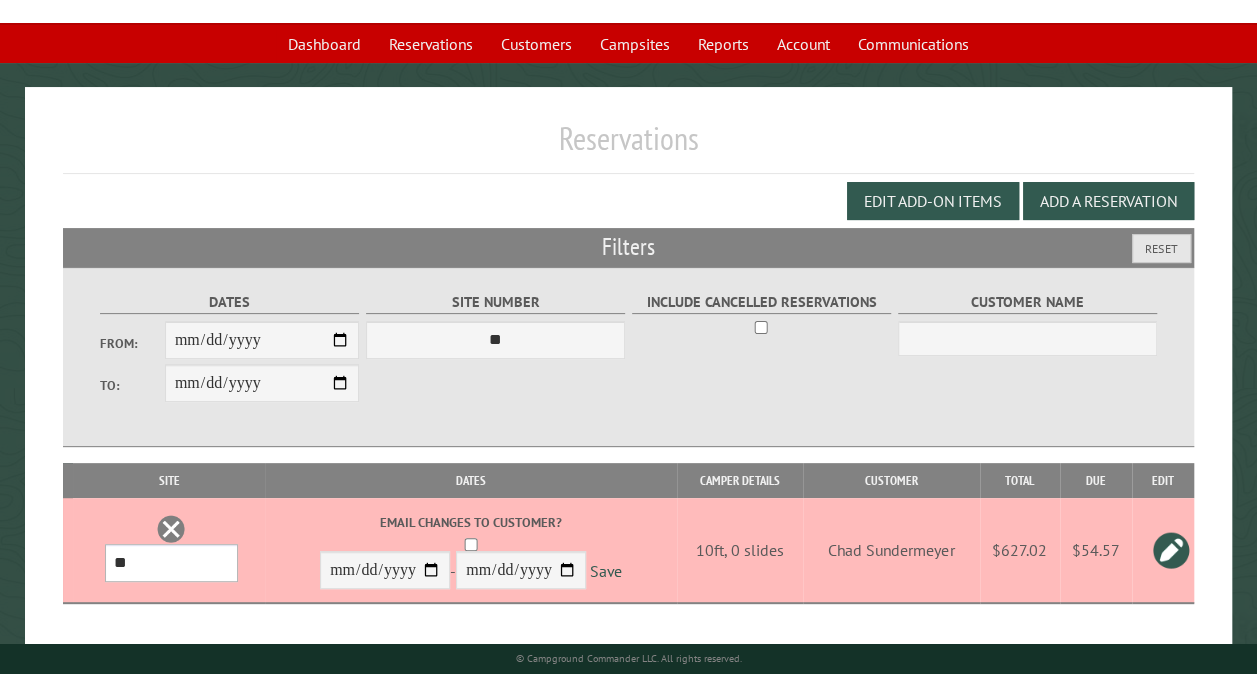 click on "*** ** ** ** ** ** ** ** ** ** *** *** *** *** ** ** ** ** ** ** ** ** ** *** *** ** ** ** ** ** ** ********* ** ** ** ** ** ** ** ** ** *** *** *** *** *** *** ** ** ** ** ** ** ** ** ** *** *** *** *** *** *** ** ** ** ** ** ** ** ** ** ** ** ** ** ** ** ** ** ** ** ** ** ** ** ** *** *** *** *** *** ***" at bounding box center (171, 563) 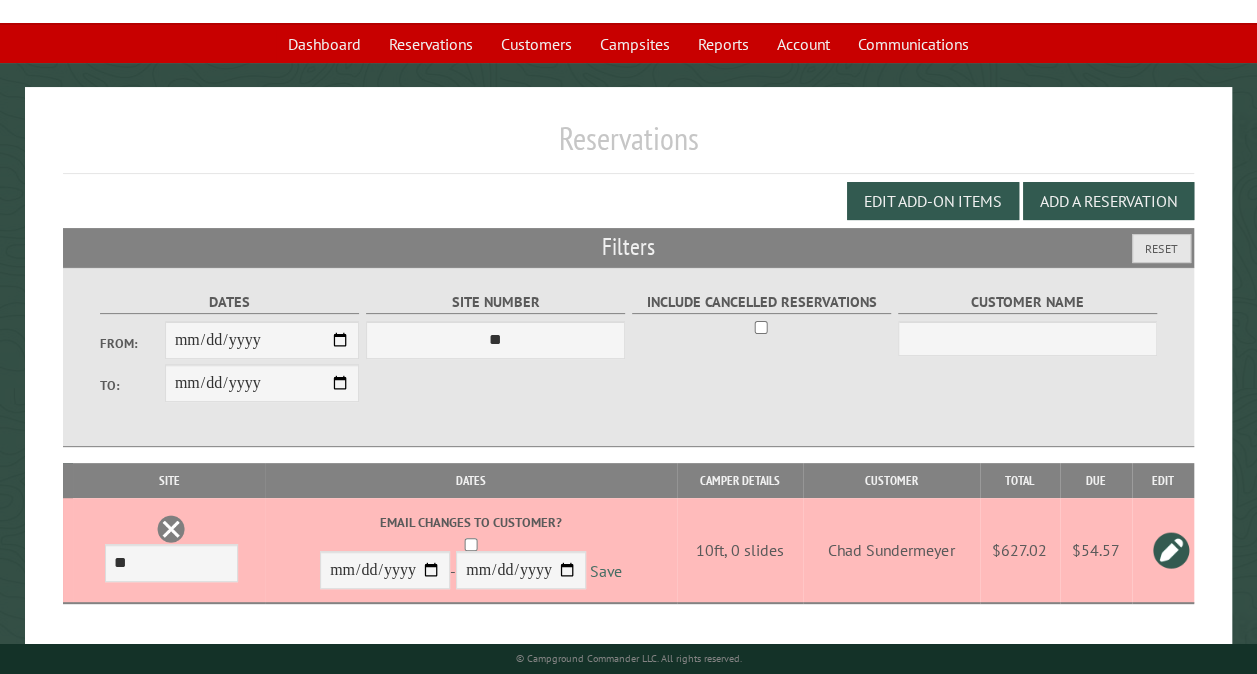 click on "Save" at bounding box center [606, 571] 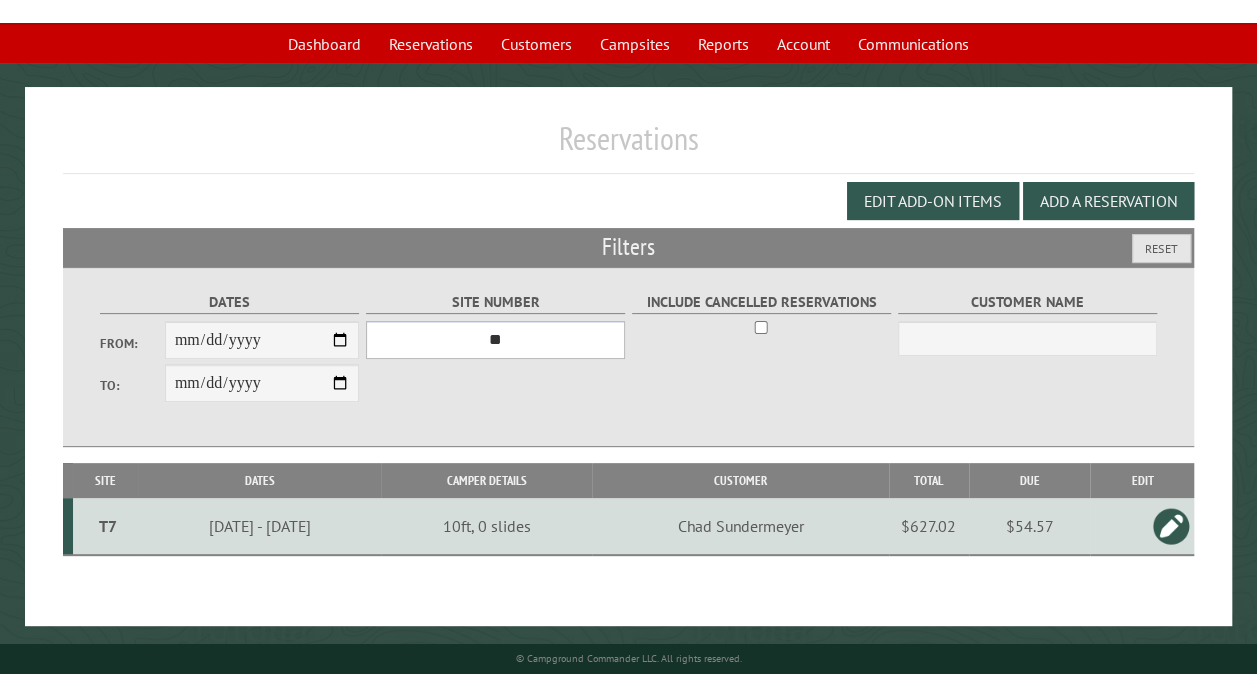 click on "*** ** ** ** ** ** ** ** ** ** *** *** *** *** ** ** ** ** ** ** ** ** ** *** *** ** ** ** ** ** ** ********* ** ** ** ** ** ** ** ** ** *** *** *** *** *** *** ** ** ** ** ** ** ** ** ** *** *** *** *** *** *** ** ** ** ** ** ** ** ** ** ** ** ** ** ** ** ** ** ** ** ** ** ** ** ** *** *** *** *** *** ***" at bounding box center [495, 340] 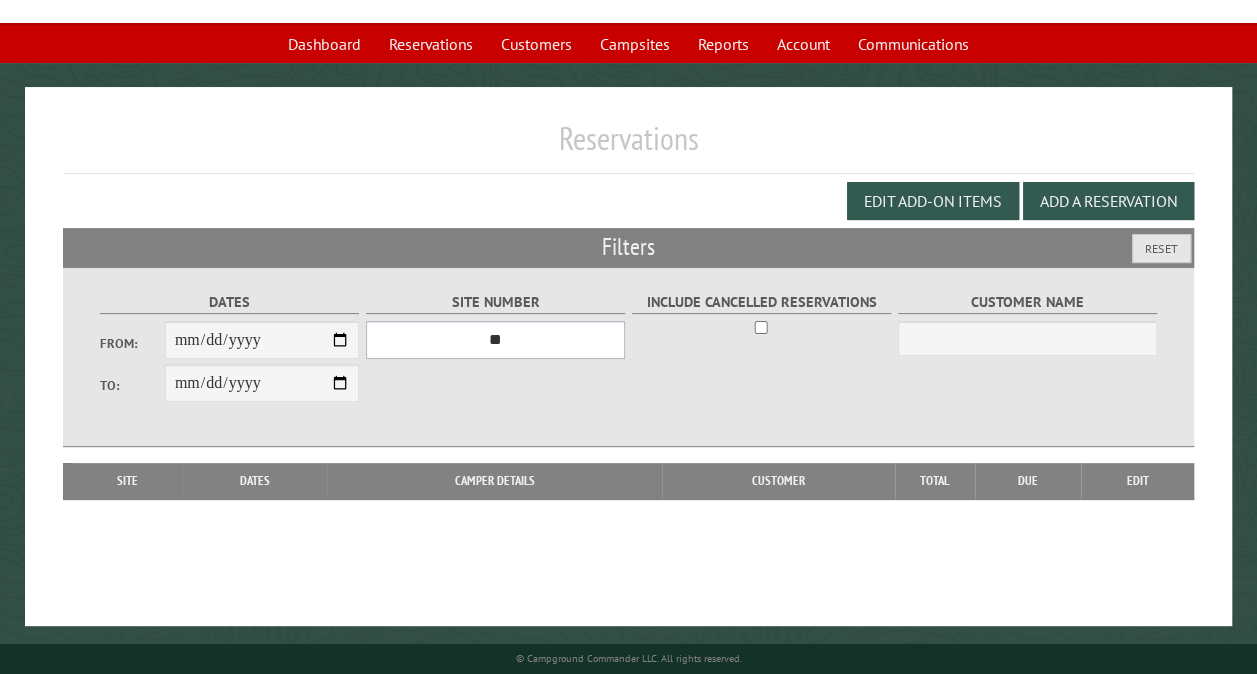 click on "*** ** ** ** ** ** ** ** ** ** *** *** *** *** ** ** ** ** ** ** ** ** ** *** *** ** ** ** ** ** ** ********* ** ** ** ** ** ** ** ** ** *** *** *** *** *** *** ** ** ** ** ** ** ** ** ** *** *** *** *** *** *** ** ** ** ** ** ** ** ** ** ** ** ** ** ** ** ** ** ** ** ** ** ** ** ** *** *** *** *** *** ***" at bounding box center [495, 340] 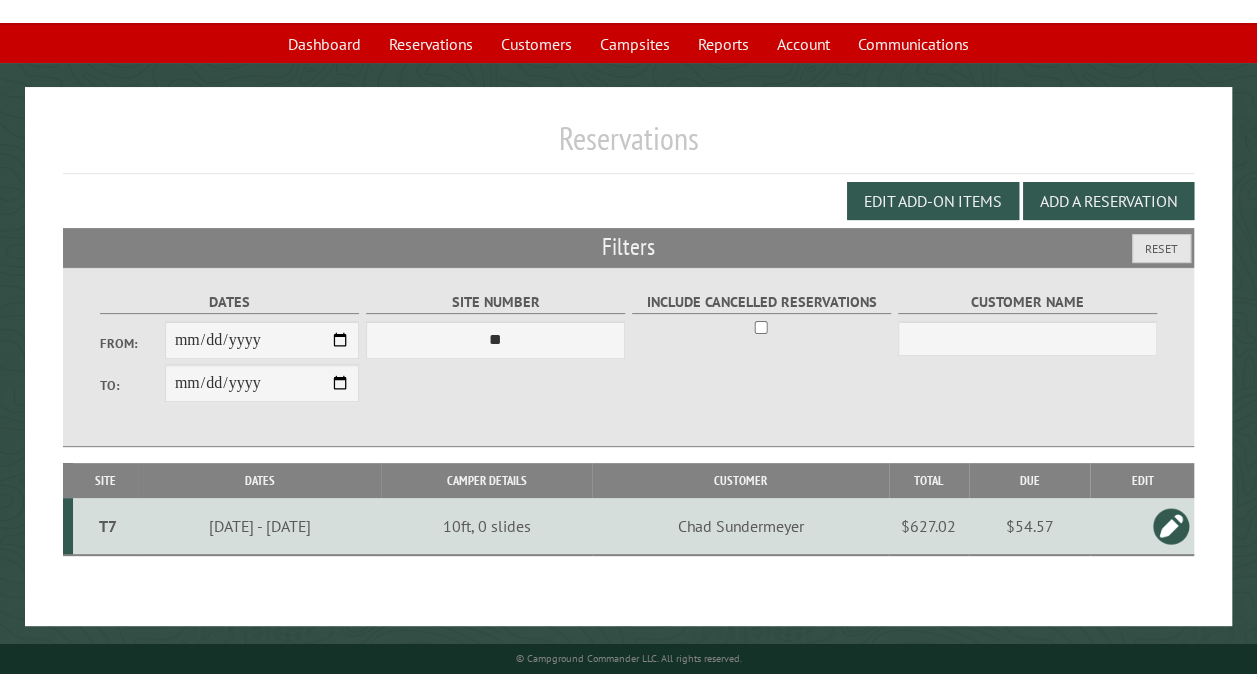 click at bounding box center (1171, 526) 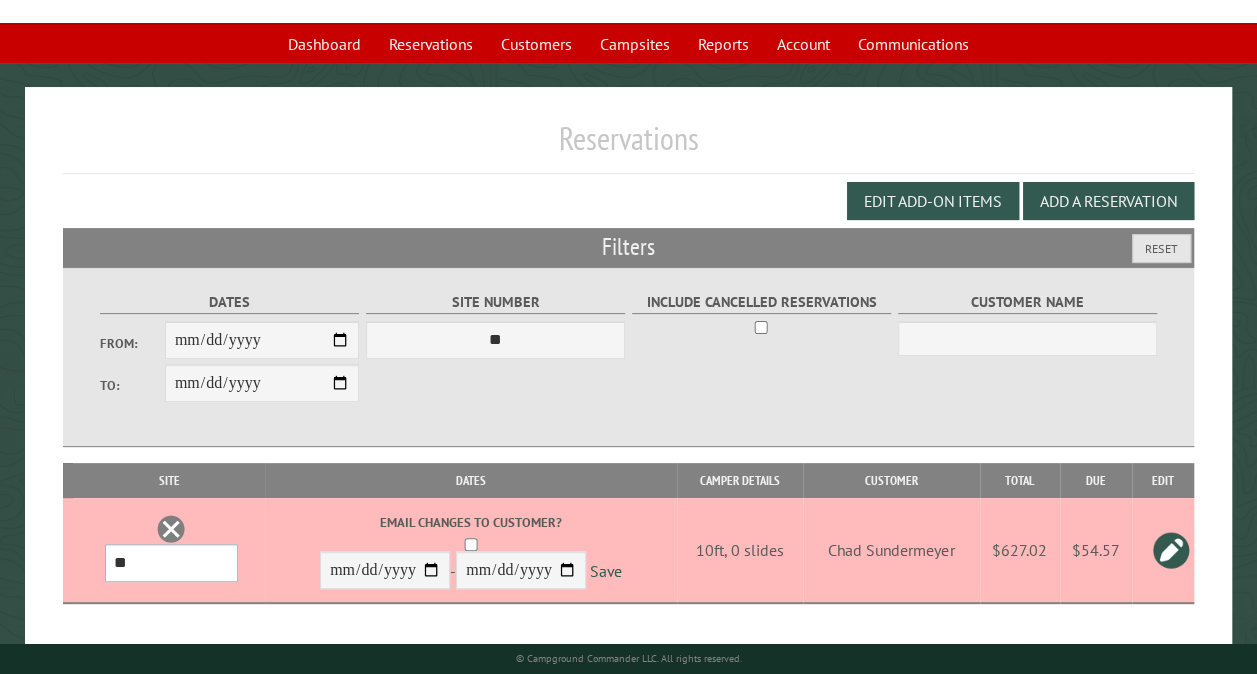 click on "*** ** ** ** ** ** ** ** ** ** *** *** *** *** ** ** ** ** ** ** ** ** ** *** *** ** ** ** ** ** ** ********* ** ** ** ** ** ** ** ** ** *** *** *** *** *** *** ** ** ** ** ** ** ** ** ** *** *** *** *** *** *** ** ** ** ** ** ** ** ** ** ** ** ** ** ** ** ** ** ** ** ** ** ** ** ** *** *** *** *** *** ***" at bounding box center [171, 563] 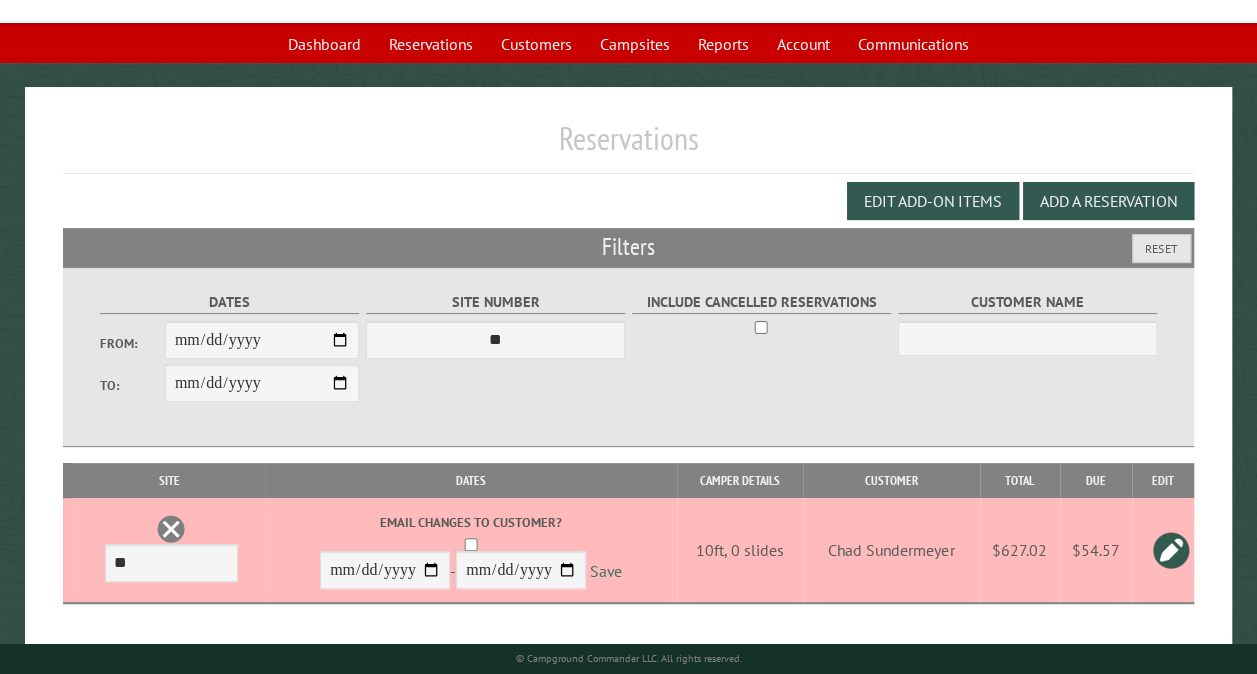 click on "Save" at bounding box center (606, 571) 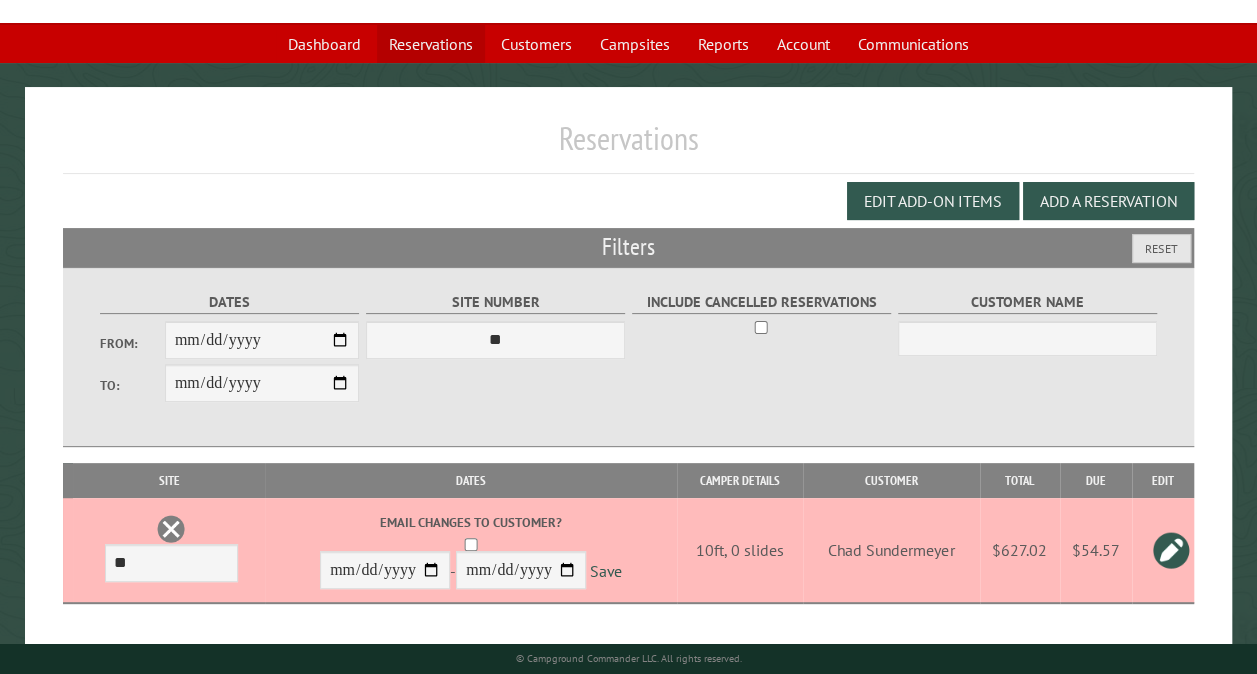 click on "Reservations" at bounding box center (431, 44) 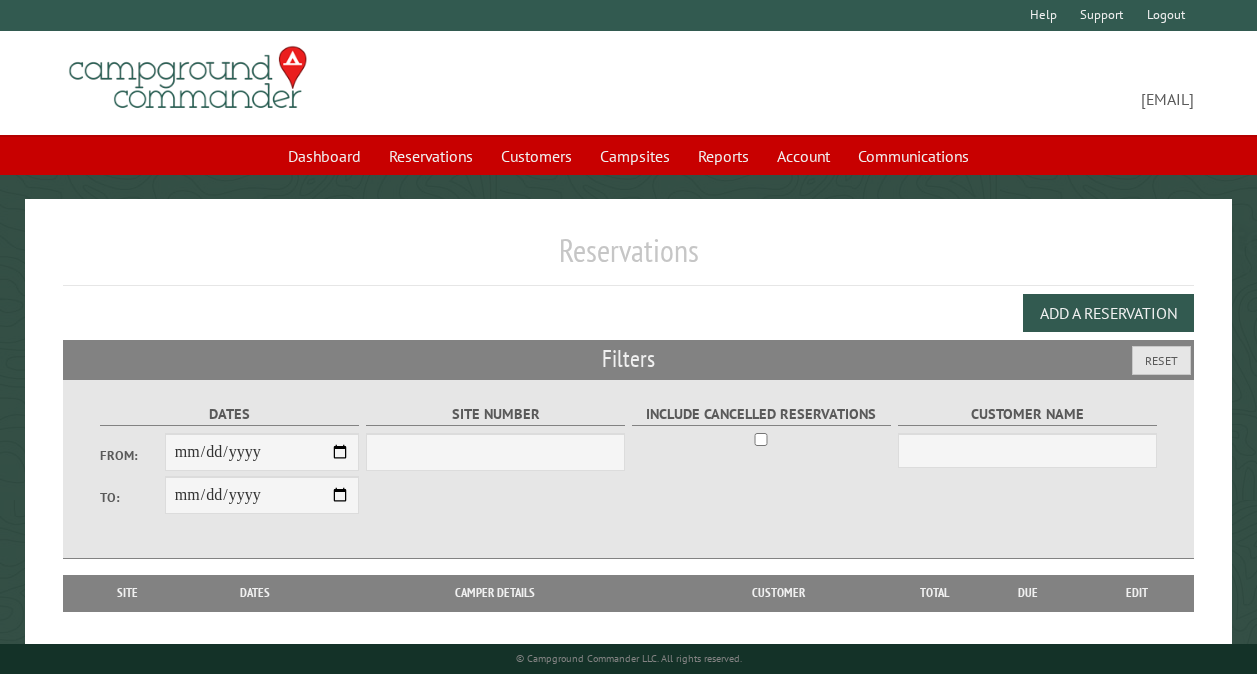 scroll, scrollTop: 0, scrollLeft: 0, axis: both 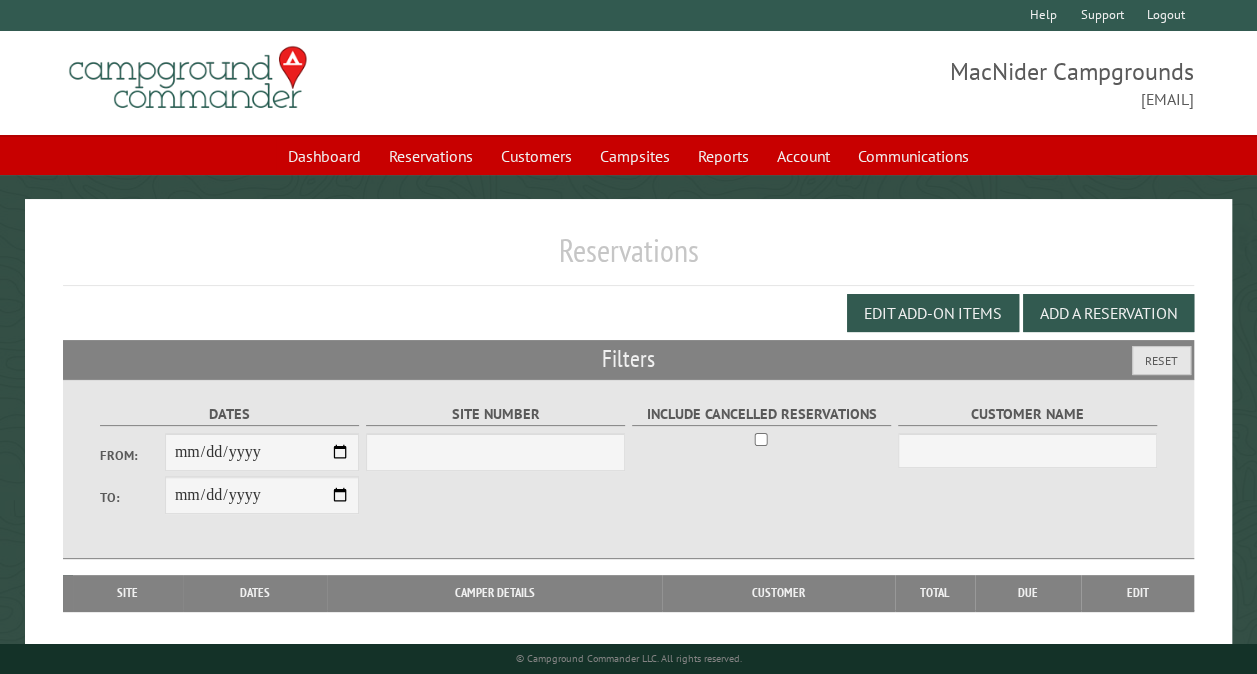 select on "***" 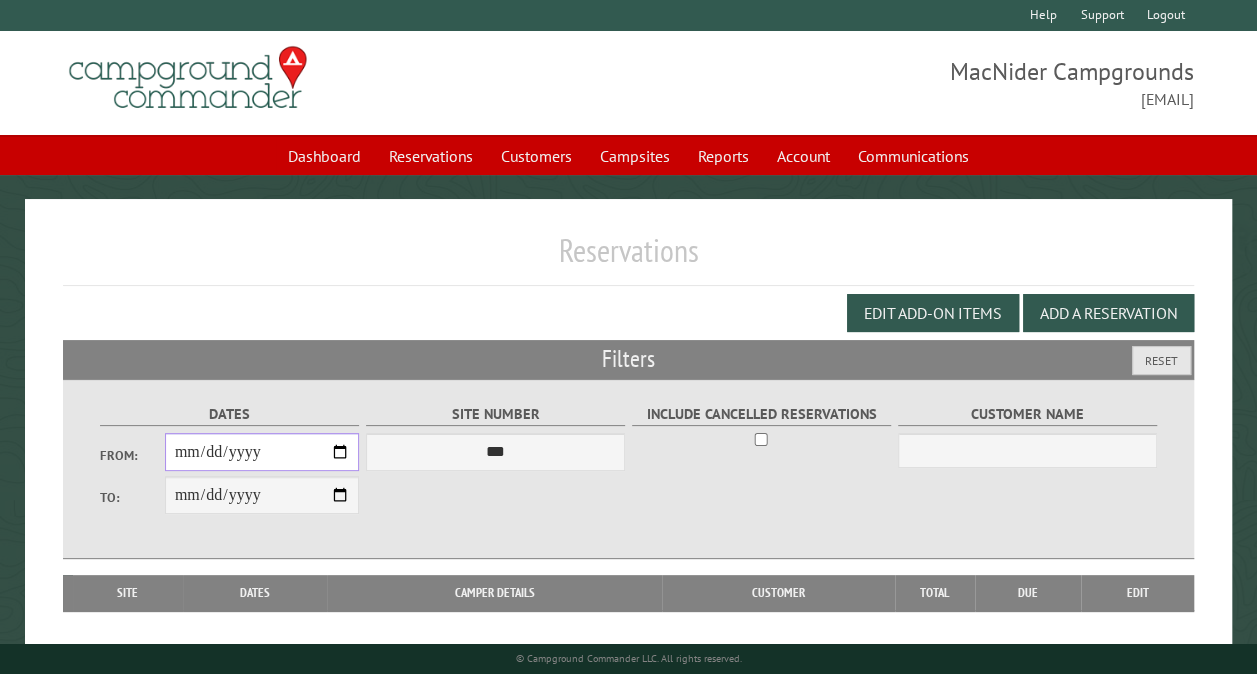 click on "From:" at bounding box center (262, 452) 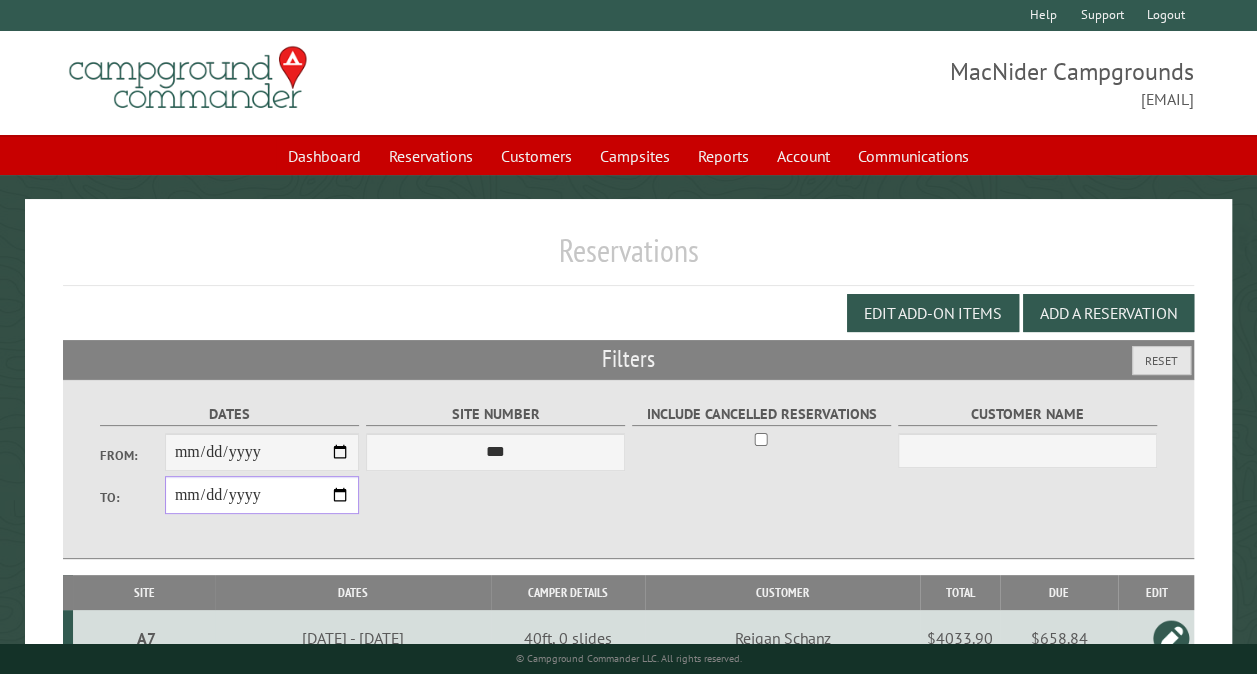 click on "**********" at bounding box center [262, 495] 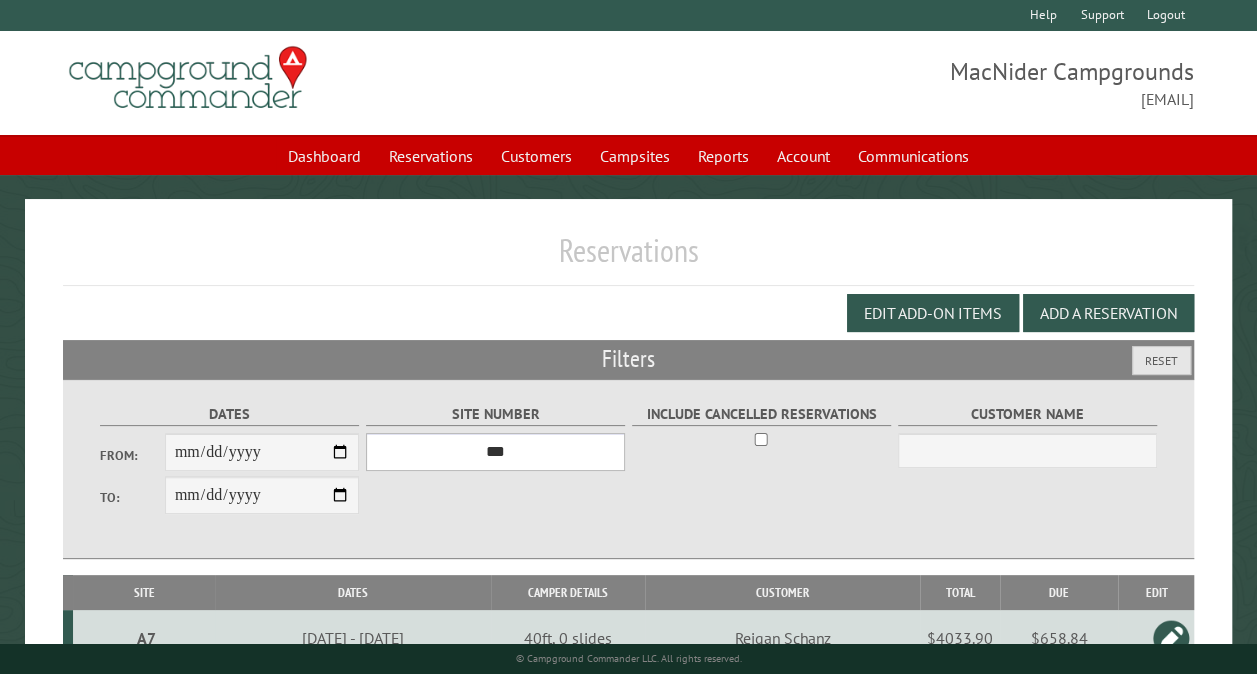 click on "*** ** ** ** ** ** ** ** ** ** *** *** *** *** ** ** ** ** ** ** ** ** ** *** *** ** ** ** ** ** ** ********* ** ** ** ** ** ** ** ** ** *** *** *** *** *** *** ** ** ** ** ** ** ** ** ** *** *** *** *** *** *** ** ** ** ** ** ** ** ** ** ** ** ** ** ** ** ** ** ** ** ** ** ** ** ** *** *** *** *** *** ***" at bounding box center (495, 452) 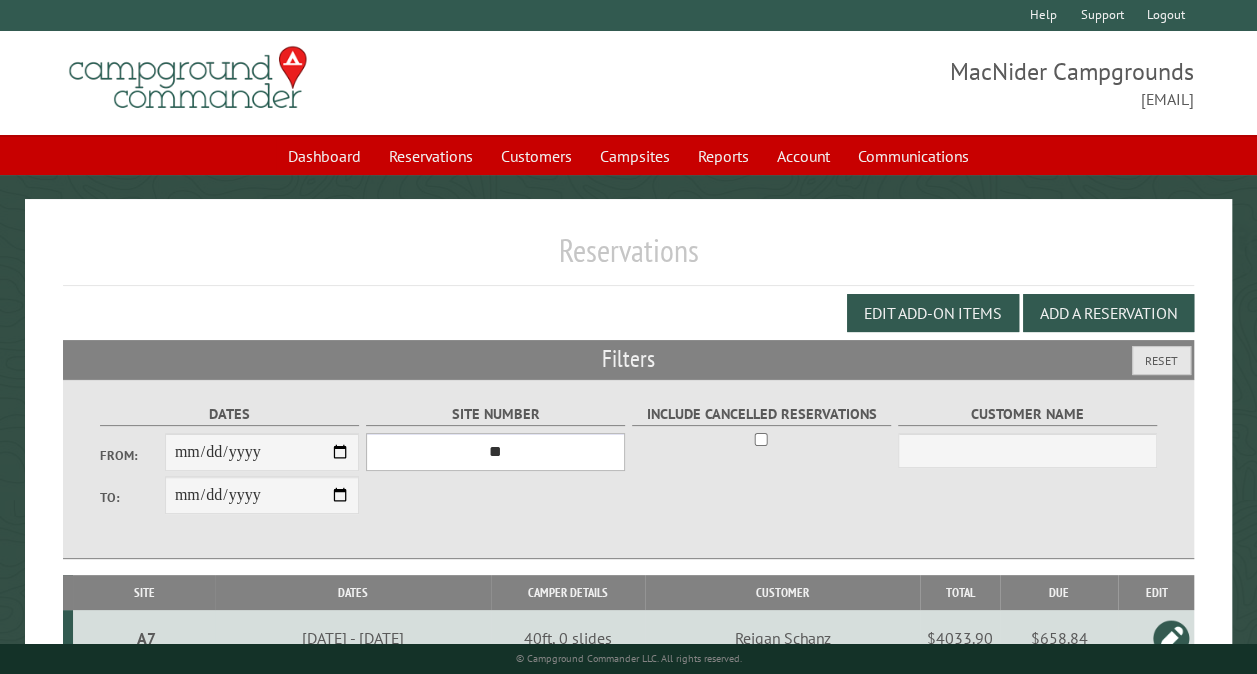click on "*** ** ** ** ** ** ** ** ** ** *** *** *** *** ** ** ** ** ** ** ** ** ** *** *** ** ** ** ** ** ** ********* ** ** ** ** ** ** ** ** ** *** *** *** *** *** *** ** ** ** ** ** ** ** ** ** *** *** *** *** *** *** ** ** ** ** ** ** ** ** ** ** ** ** ** ** ** ** ** ** ** ** ** ** ** ** *** *** *** *** *** ***" at bounding box center (495, 452) 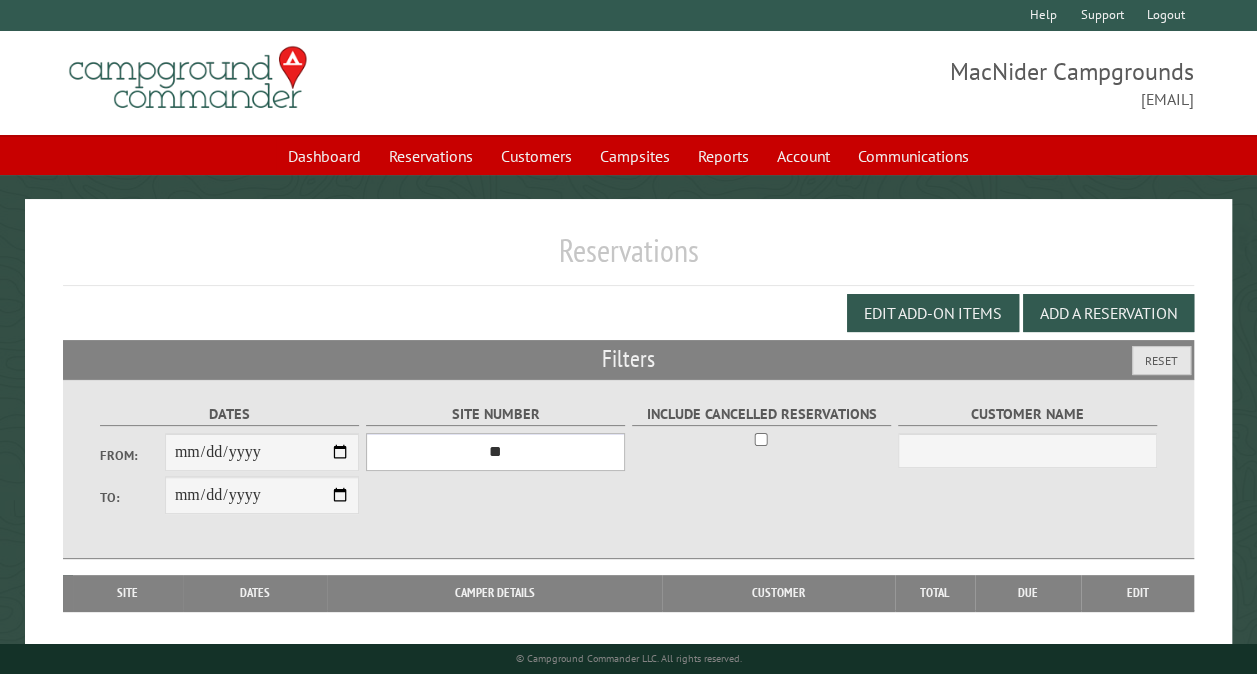click on "*** ** ** ** ** ** ** ** ** ** *** *** *** *** ** ** ** ** ** ** ** ** ** *** *** ** ** ** ** ** ** ********* ** ** ** ** ** ** ** ** ** *** *** *** *** *** *** ** ** ** ** ** ** ** ** ** *** *** *** *** *** *** ** ** ** ** ** ** ** ** ** ** ** ** ** ** ** ** ** ** ** ** ** ** ** ** *** *** *** *** *** ***" at bounding box center (495, 452) 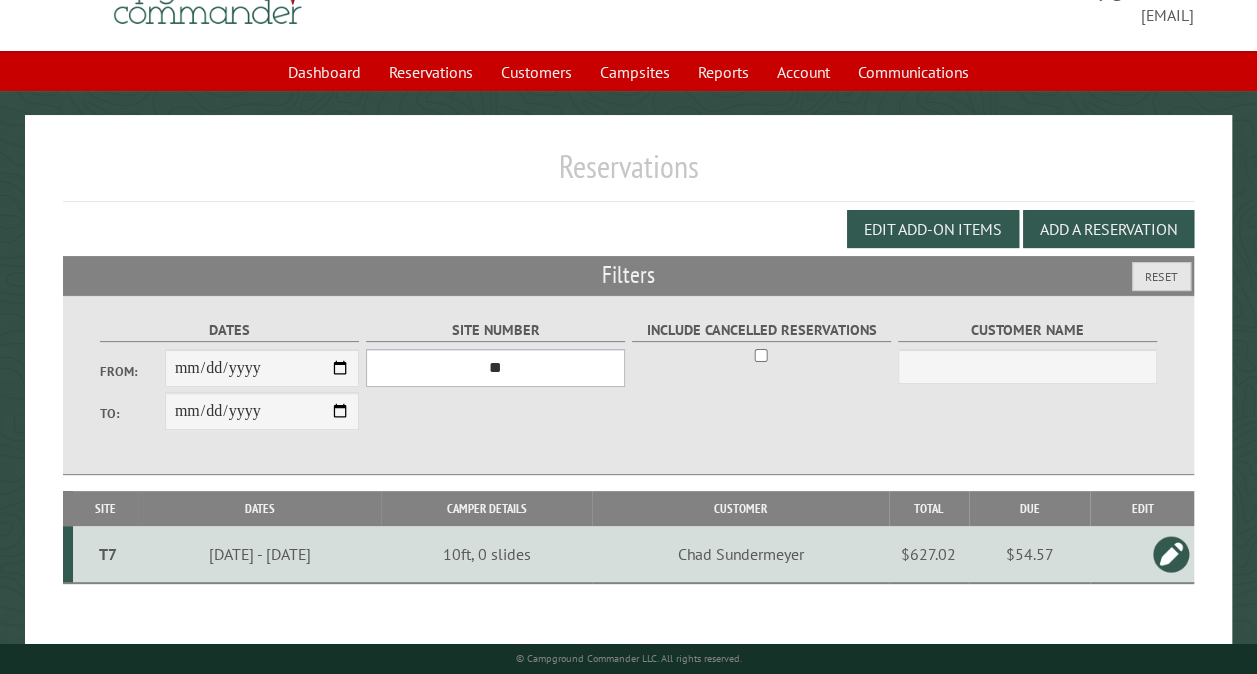 scroll, scrollTop: 112, scrollLeft: 0, axis: vertical 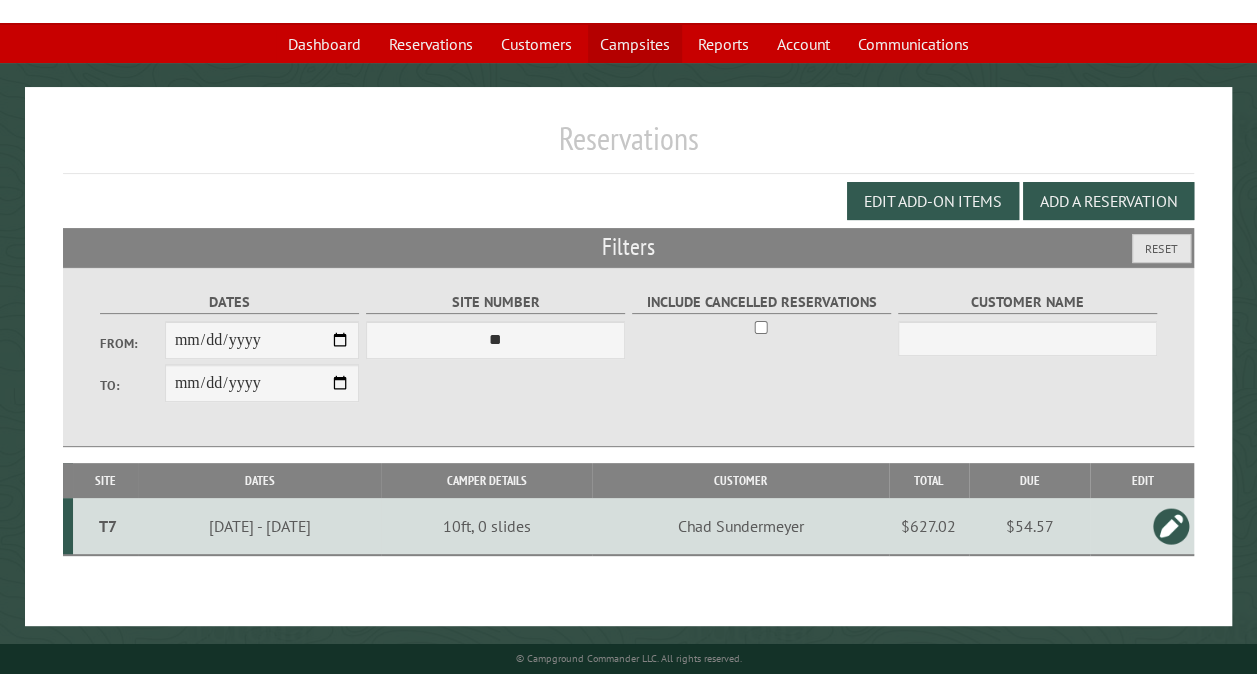 click on "Campsites" at bounding box center (635, 44) 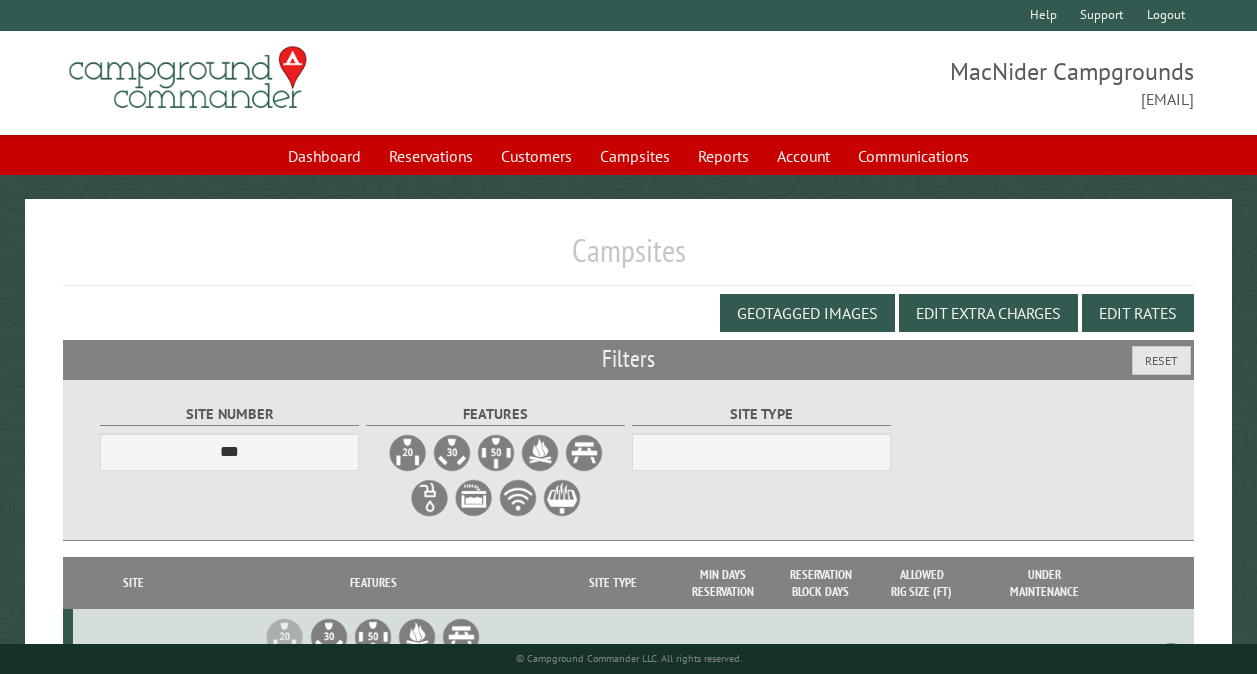 scroll, scrollTop: 0, scrollLeft: 0, axis: both 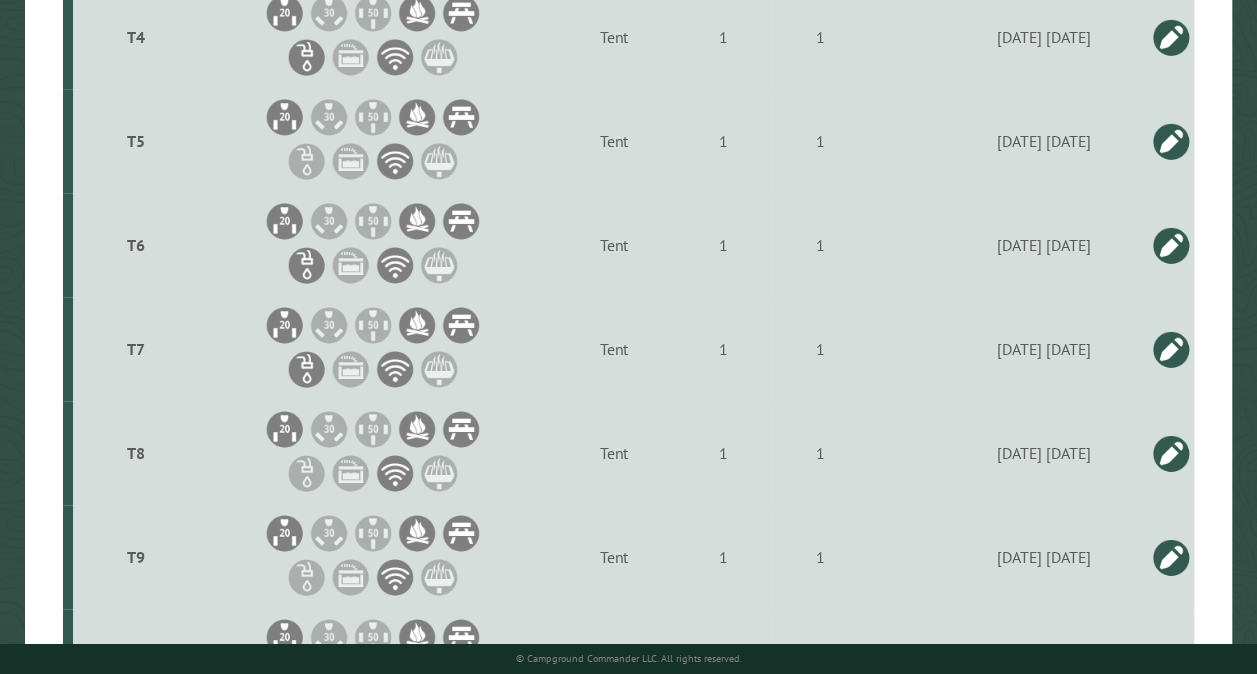 click at bounding box center [1171, 141] 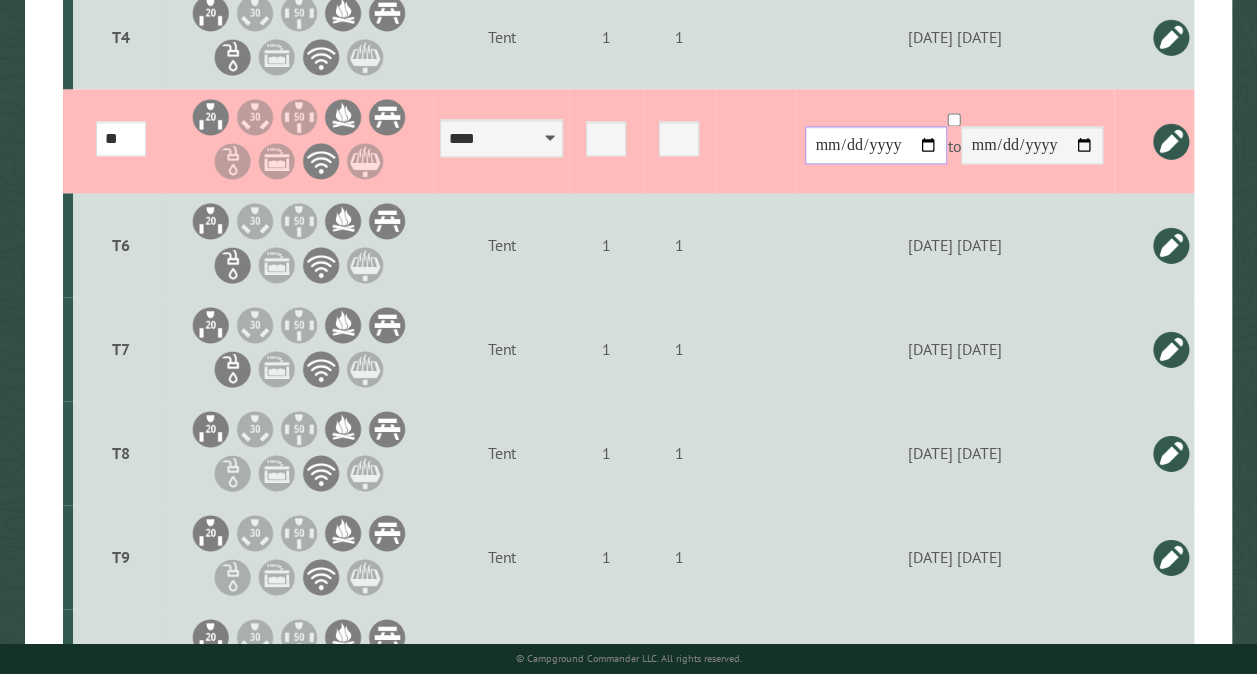 click on "**********" at bounding box center [876, 145] 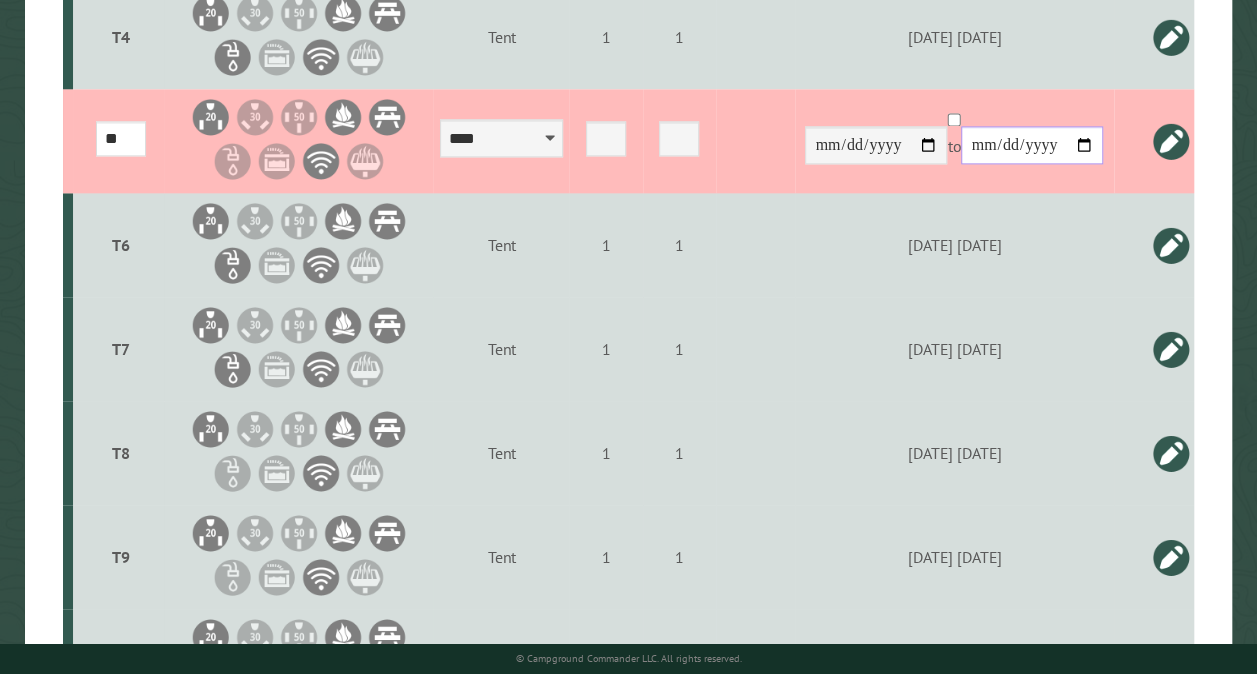 click on "**********" at bounding box center [1032, 145] 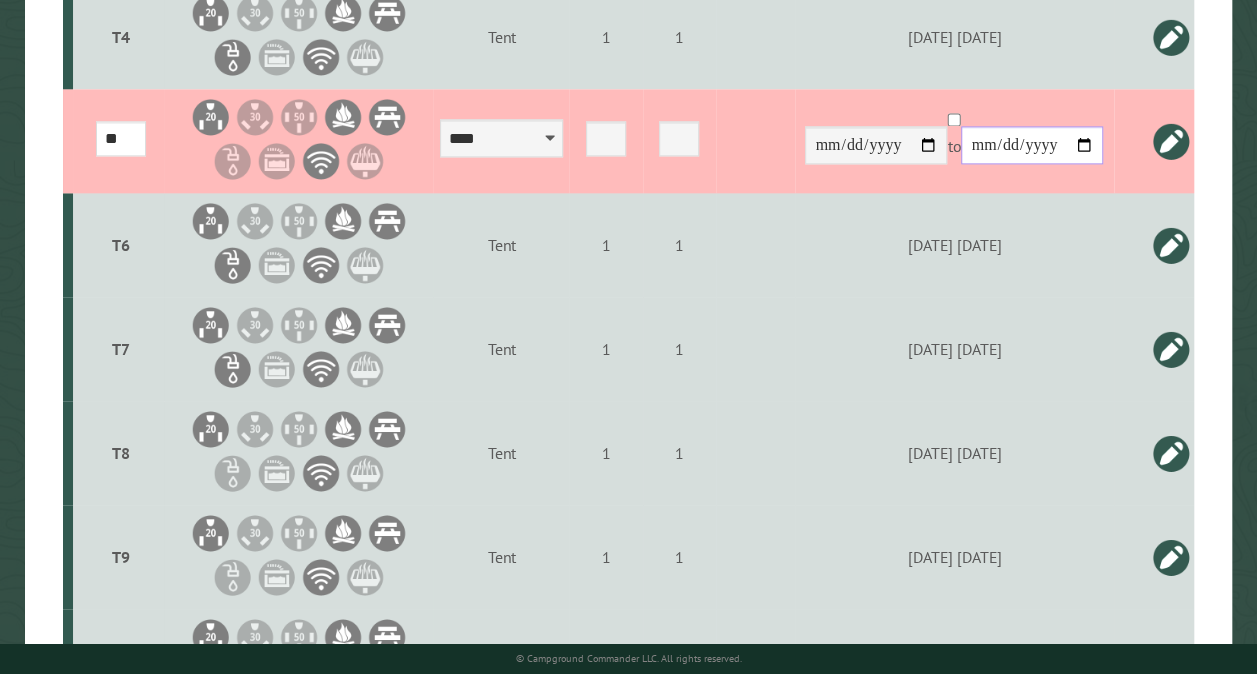 type on "**********" 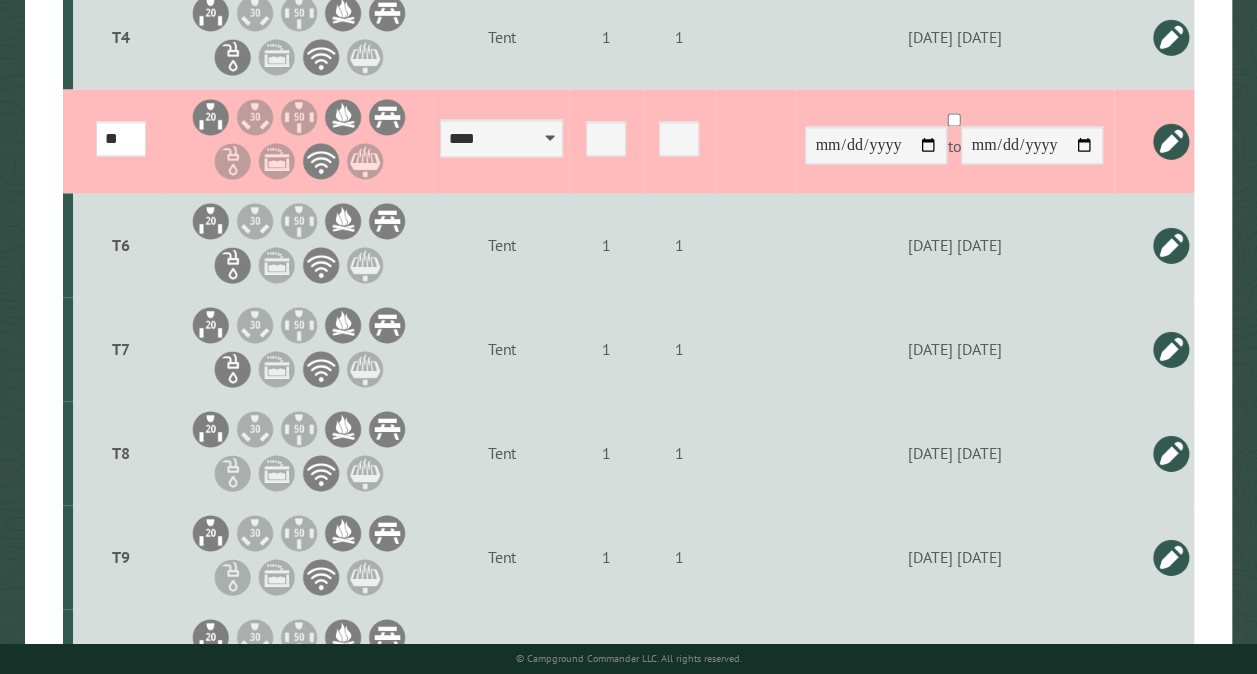 click at bounding box center (1171, 141) 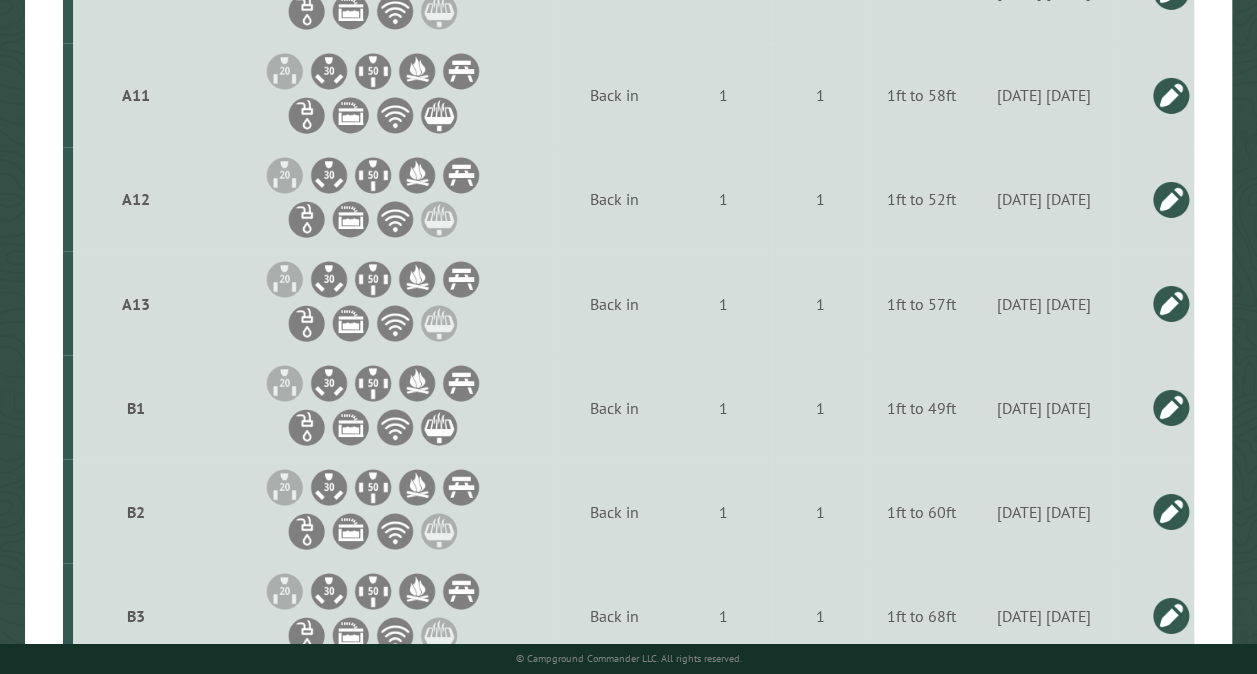 scroll, scrollTop: 1629, scrollLeft: 0, axis: vertical 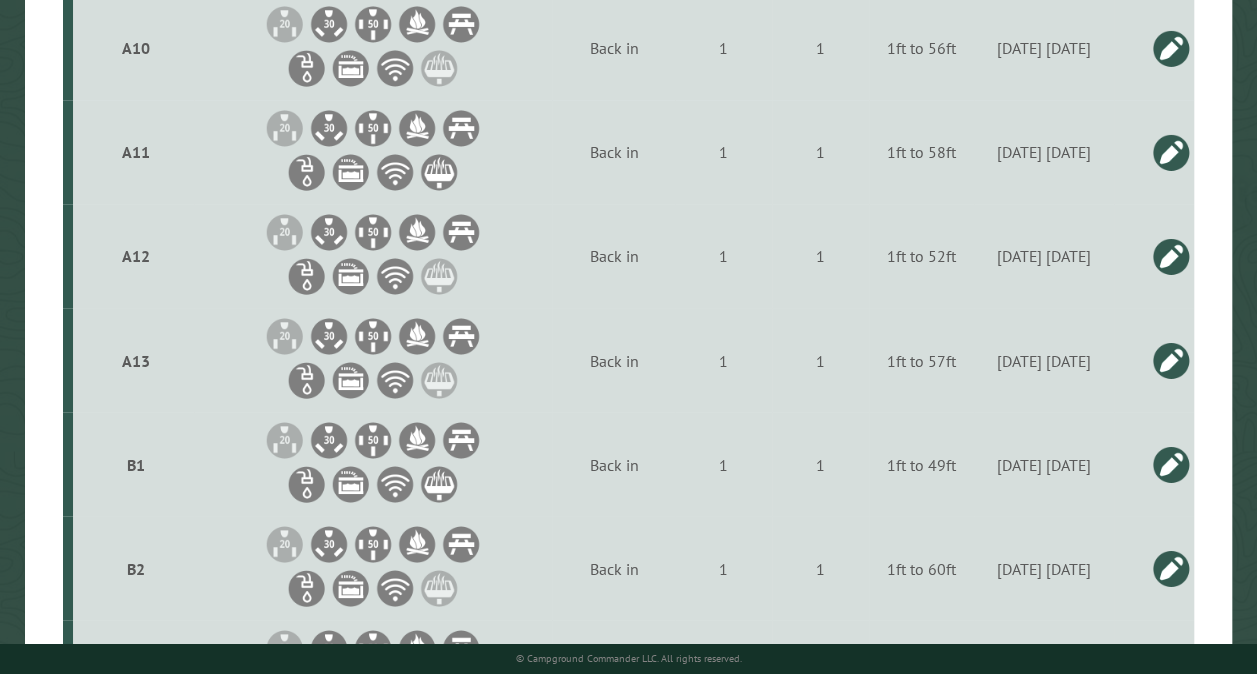 click at bounding box center [1171, 256] 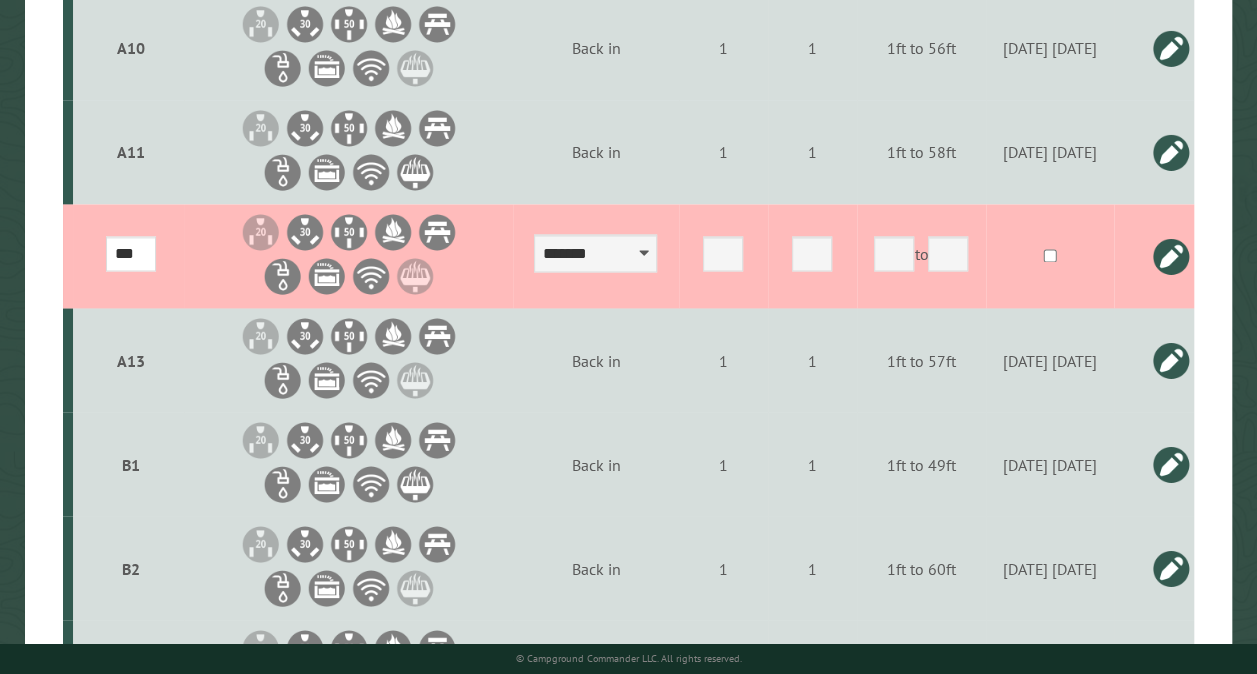click at bounding box center (1171, 256) 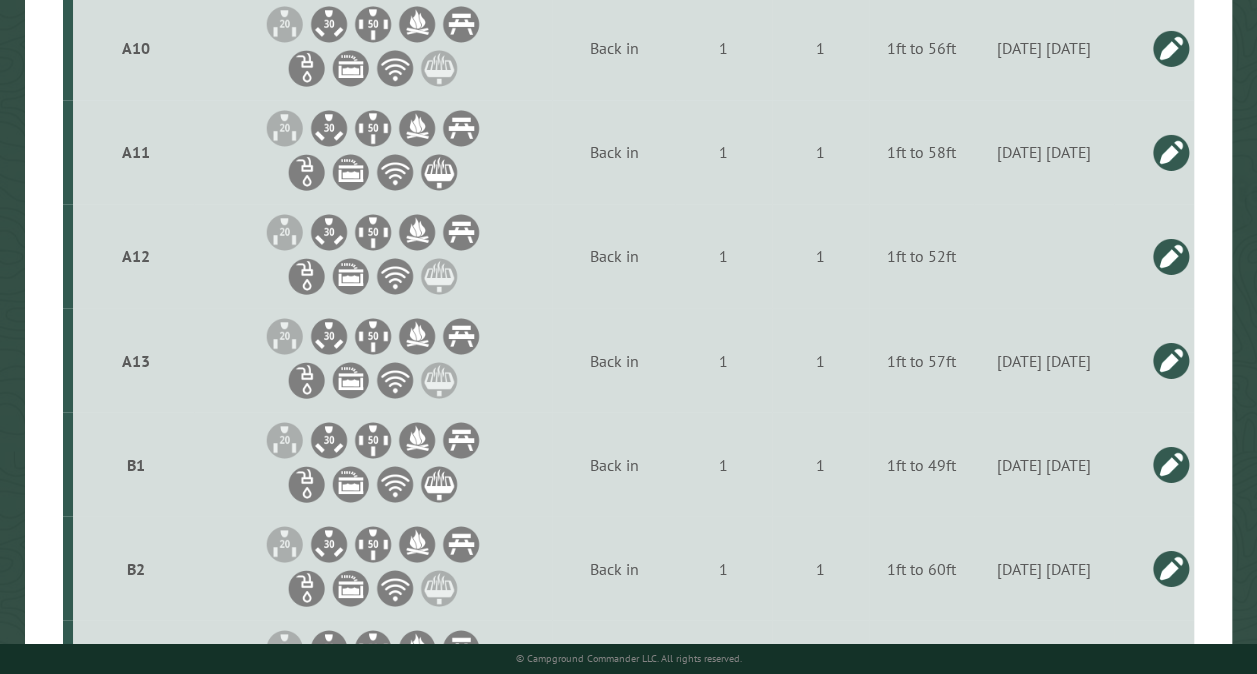 scroll, scrollTop: 1589, scrollLeft: 0, axis: vertical 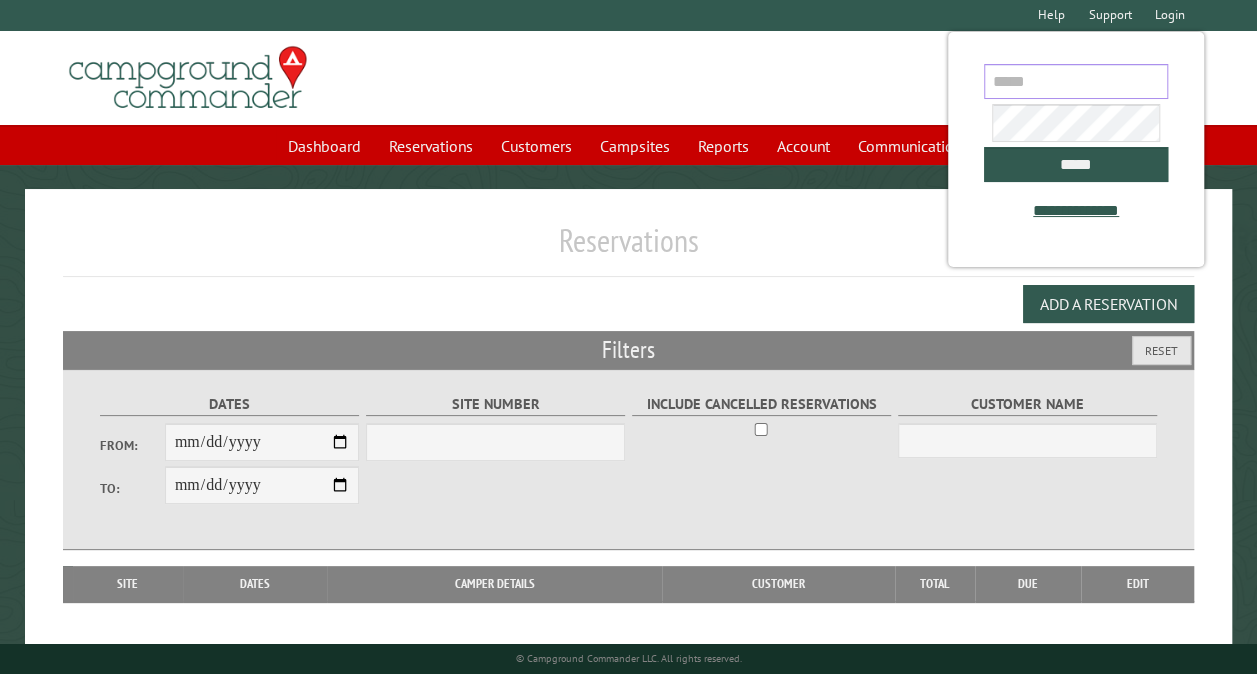 type on "**********" 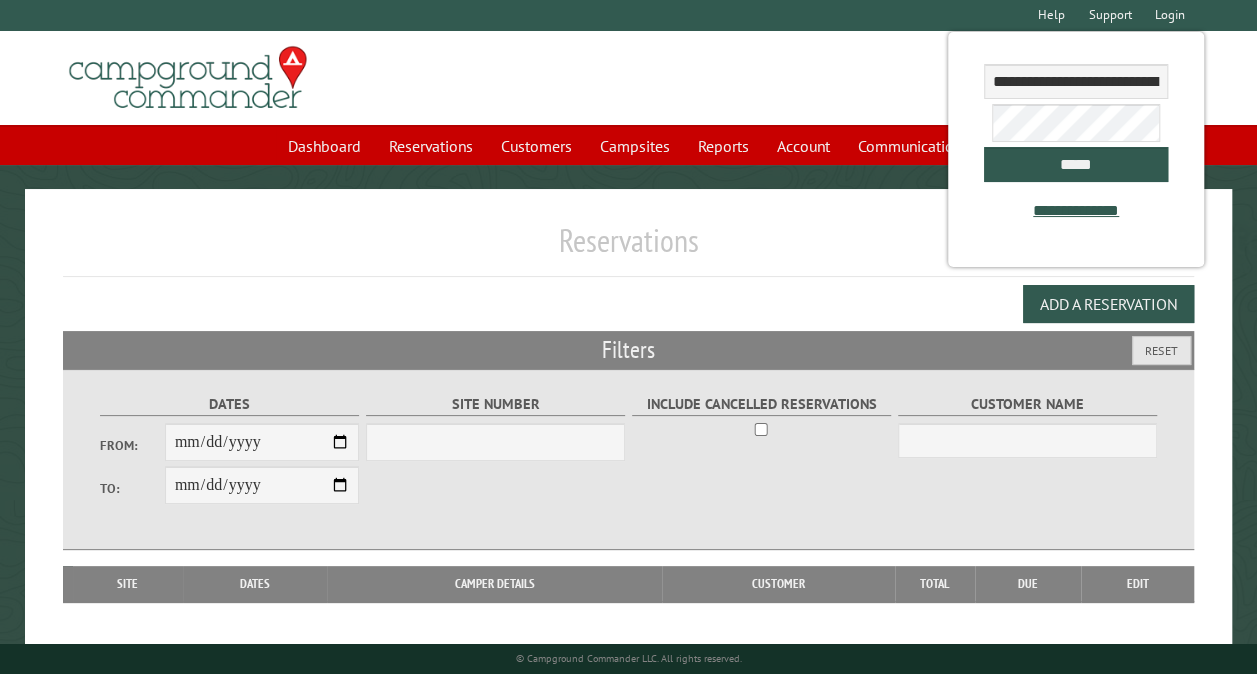 drag, startPoint x: 0, startPoint y: 0, endPoint x: 676, endPoint y: 247, distance: 719.71173 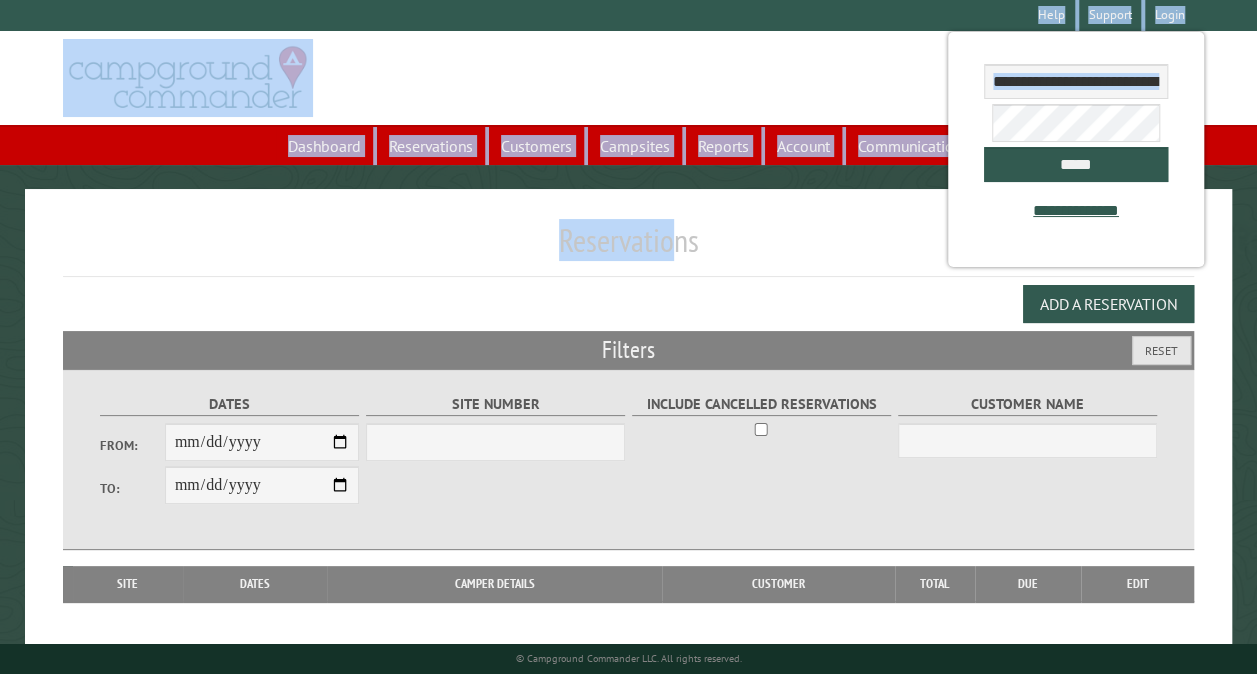 click on "Reservations" at bounding box center (628, 248) 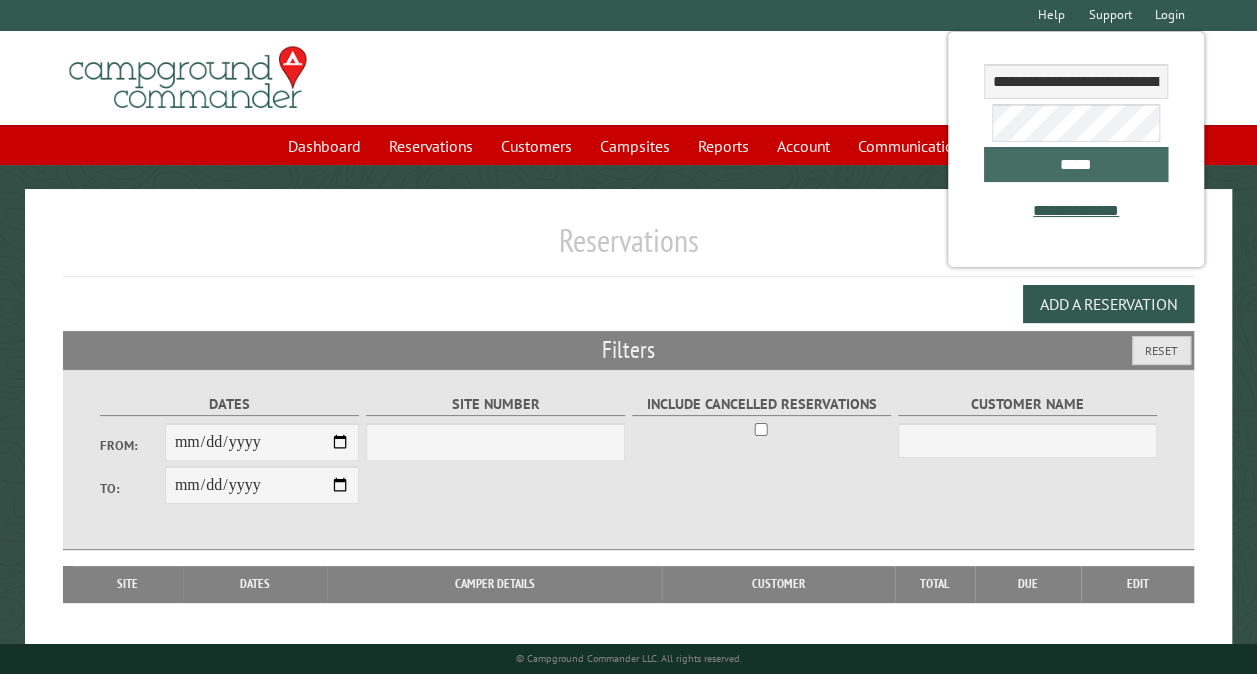 click on "*****" at bounding box center (1076, 164) 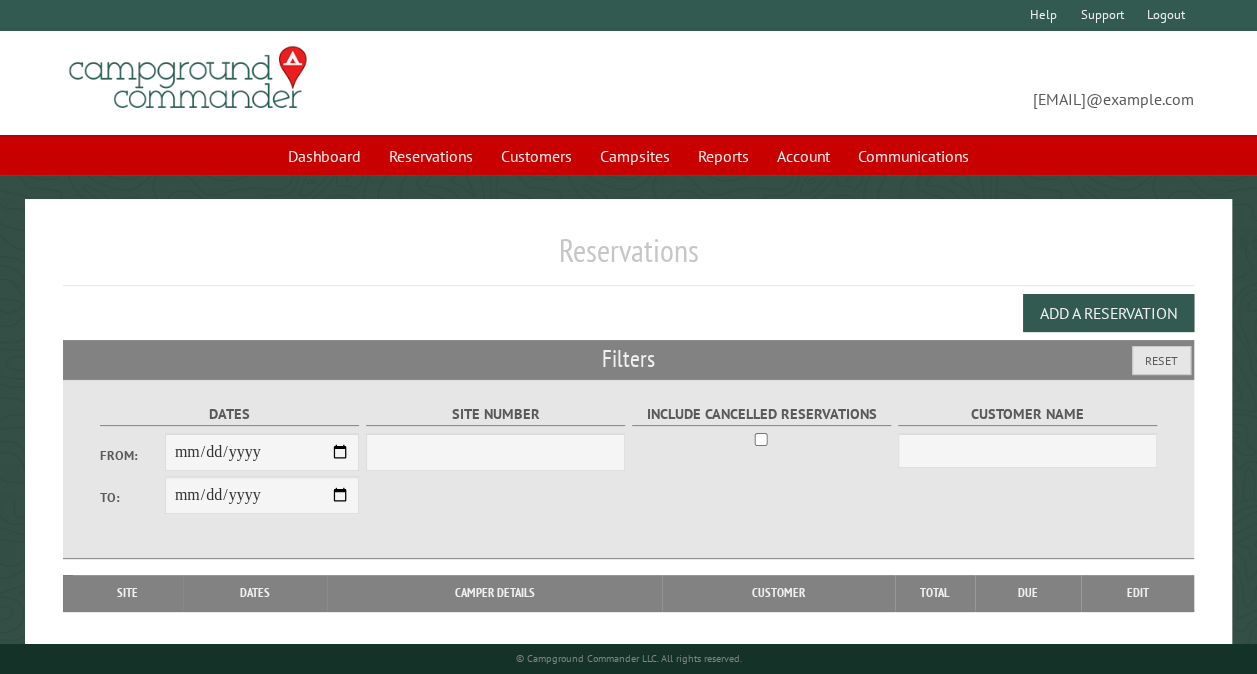 select on "***" 